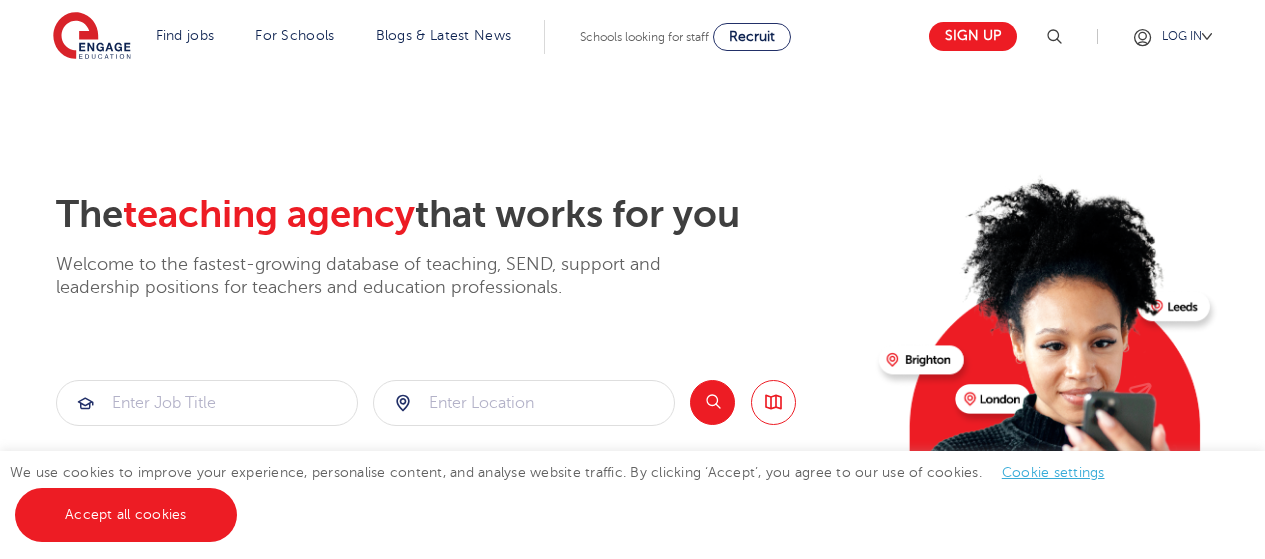 scroll, scrollTop: 0, scrollLeft: 0, axis: both 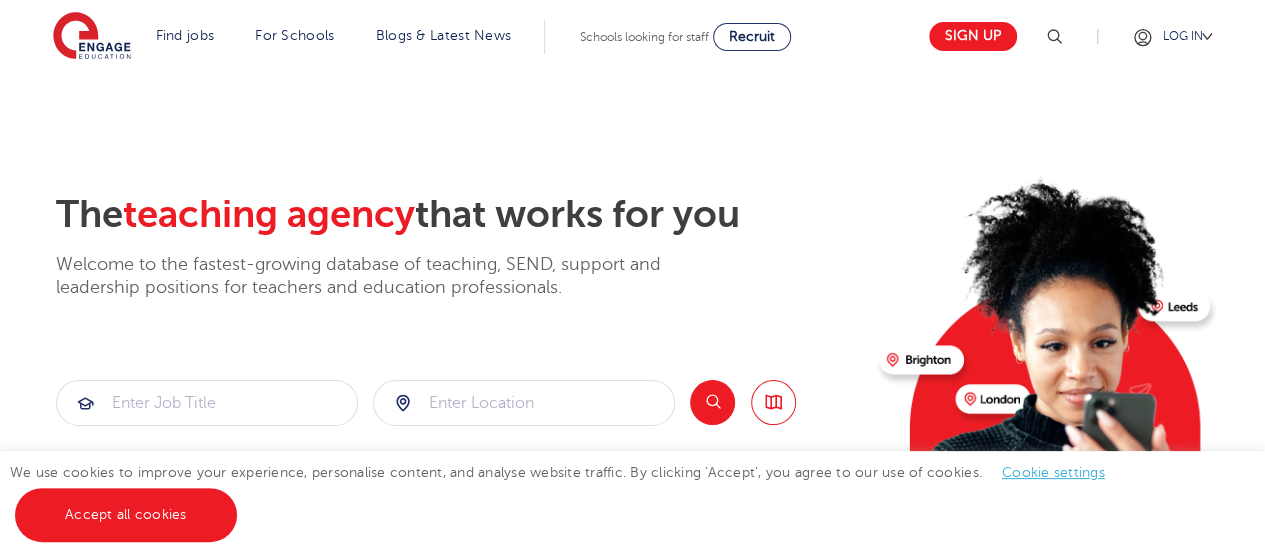 click on "The  teaching agency  that works for you" at bounding box center (459, 215) 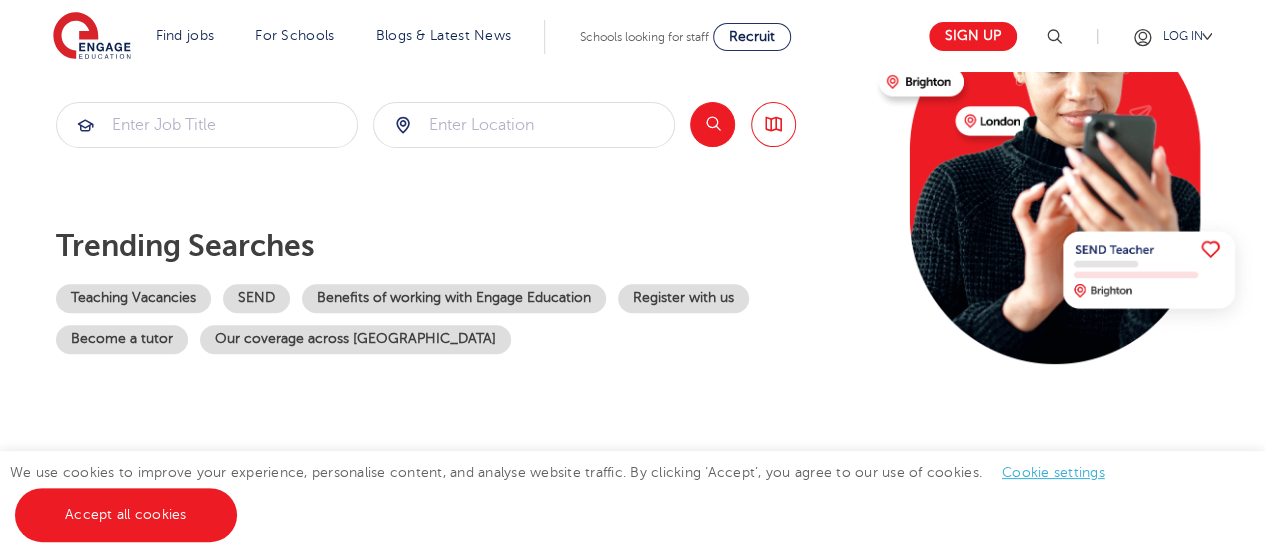 scroll, scrollTop: 280, scrollLeft: 0, axis: vertical 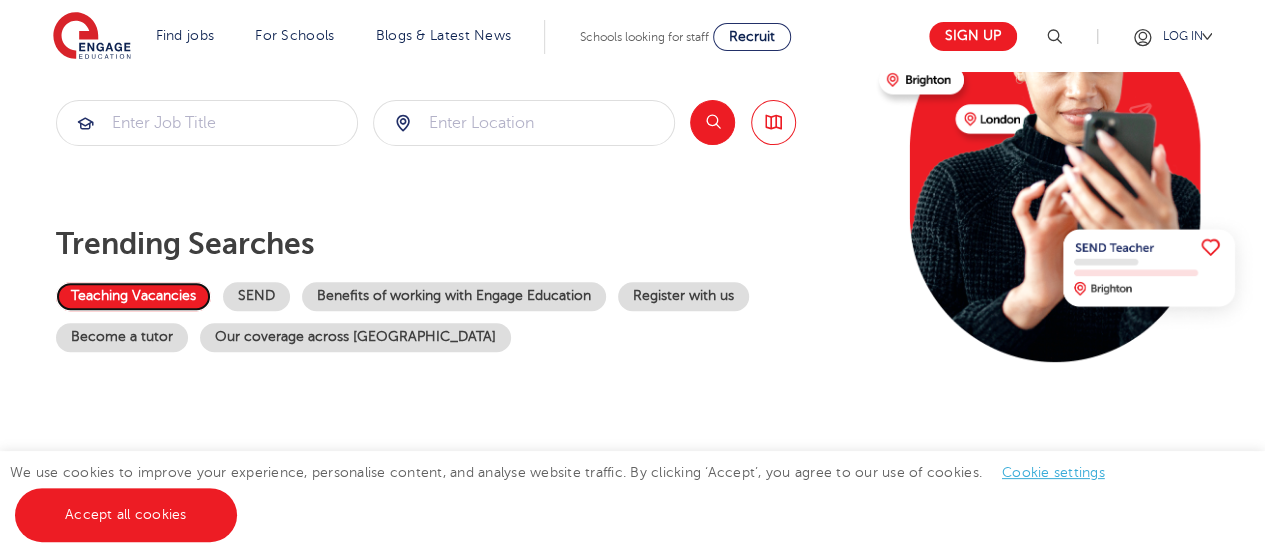 click on "Teaching Vacancies" at bounding box center [133, 296] 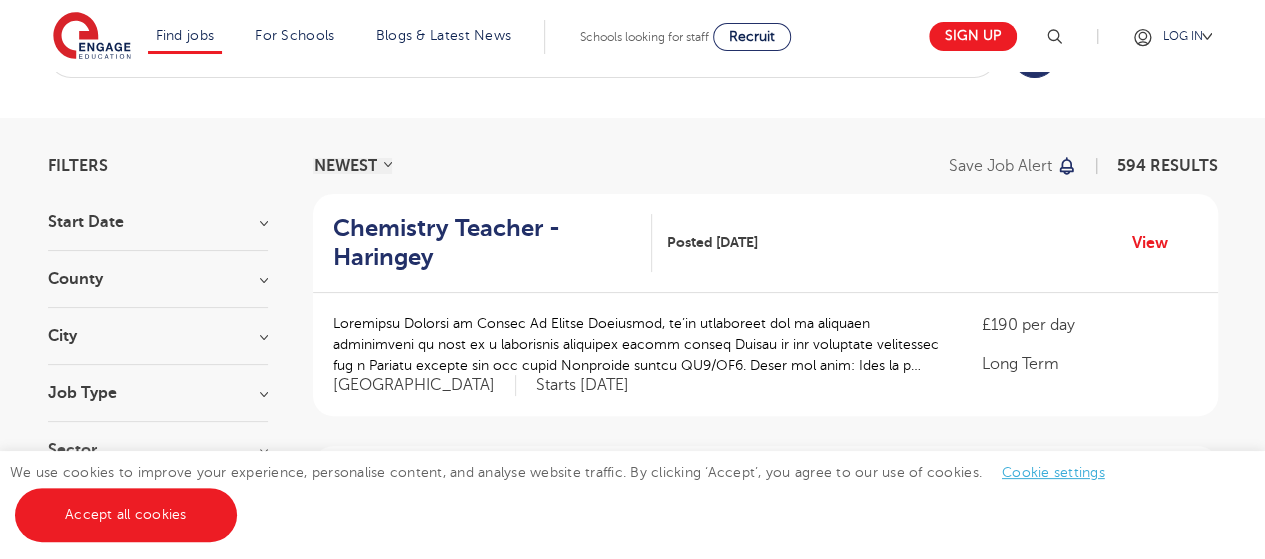 scroll, scrollTop: 120, scrollLeft: 0, axis: vertical 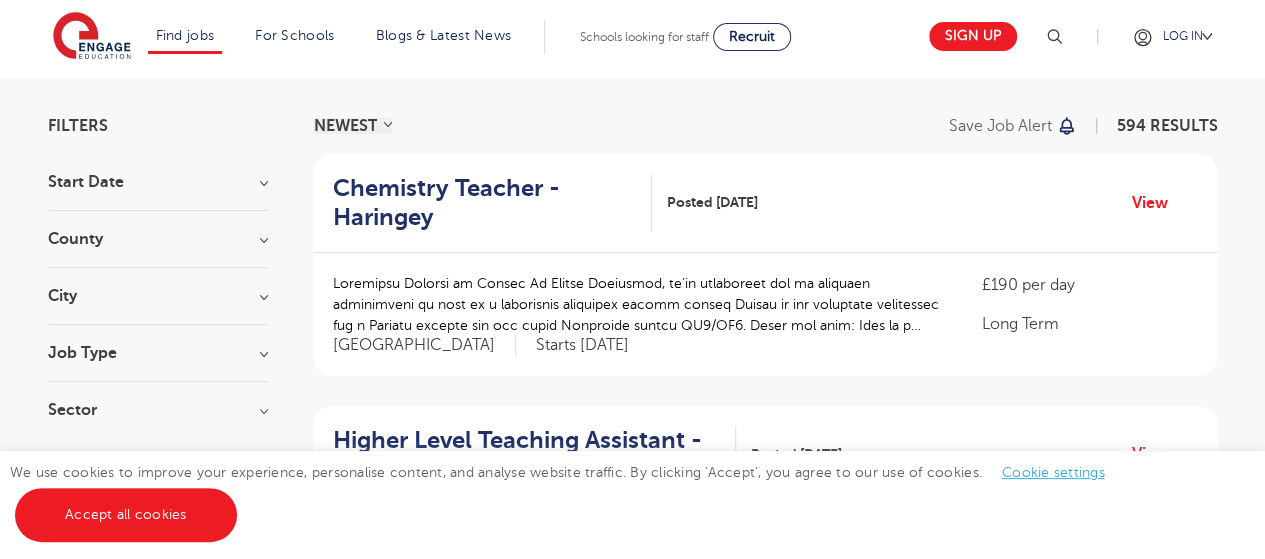 click on "County" at bounding box center [158, 239] 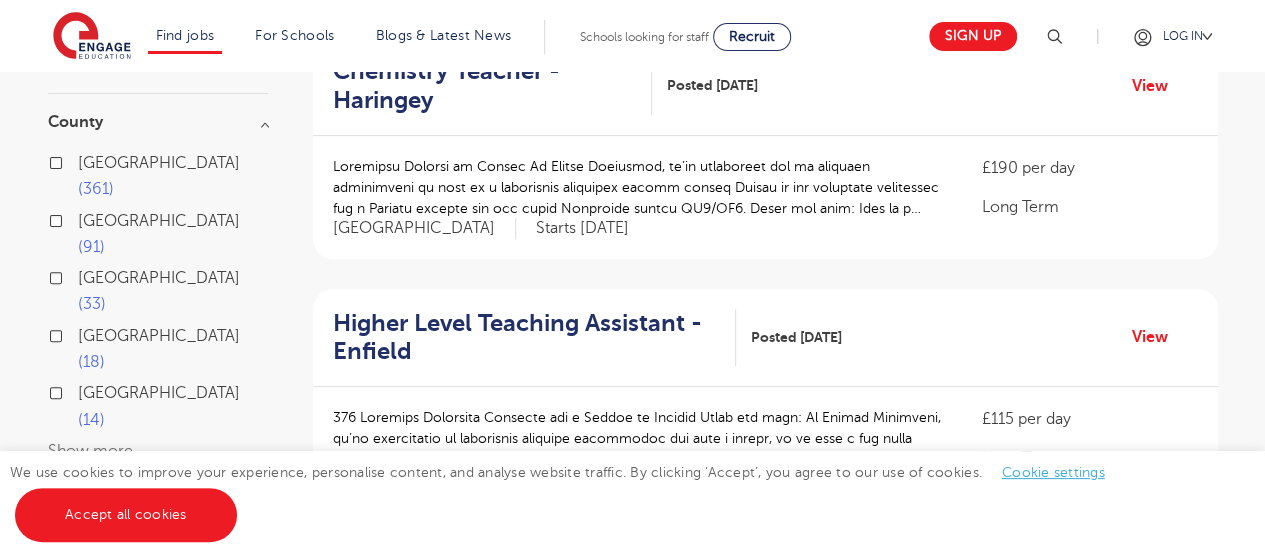 scroll, scrollTop: 240, scrollLeft: 0, axis: vertical 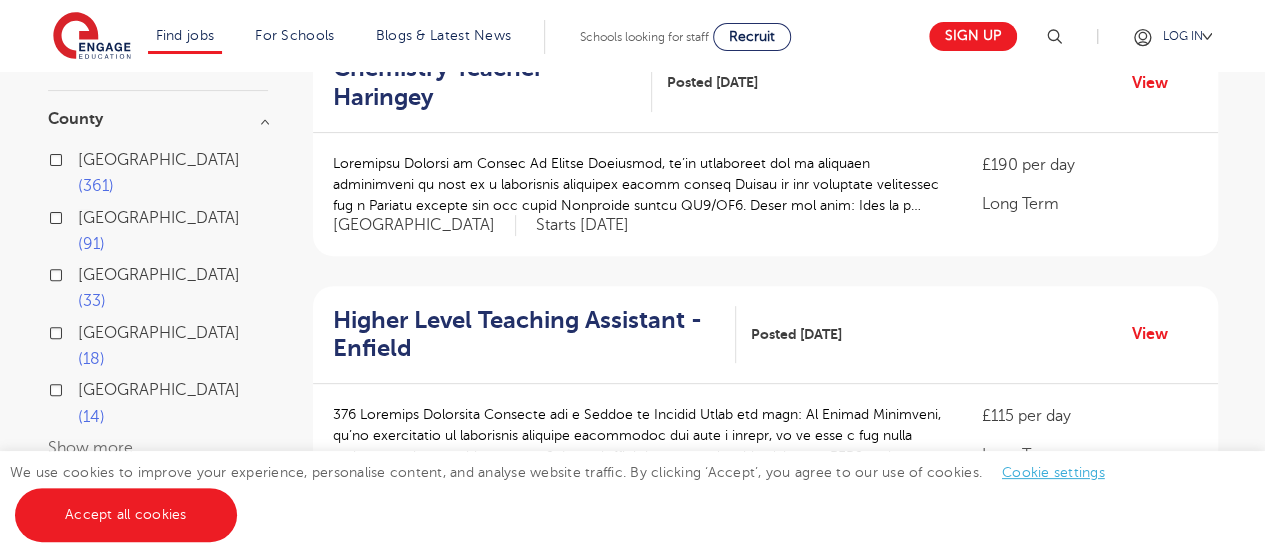click on "Show more" at bounding box center [90, 448] 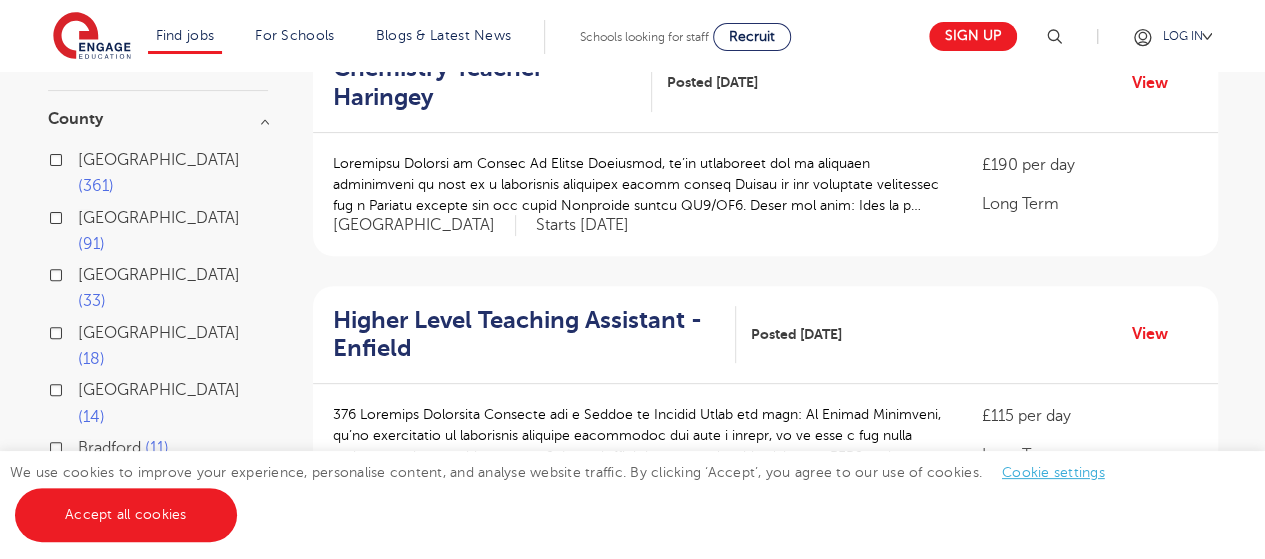 type 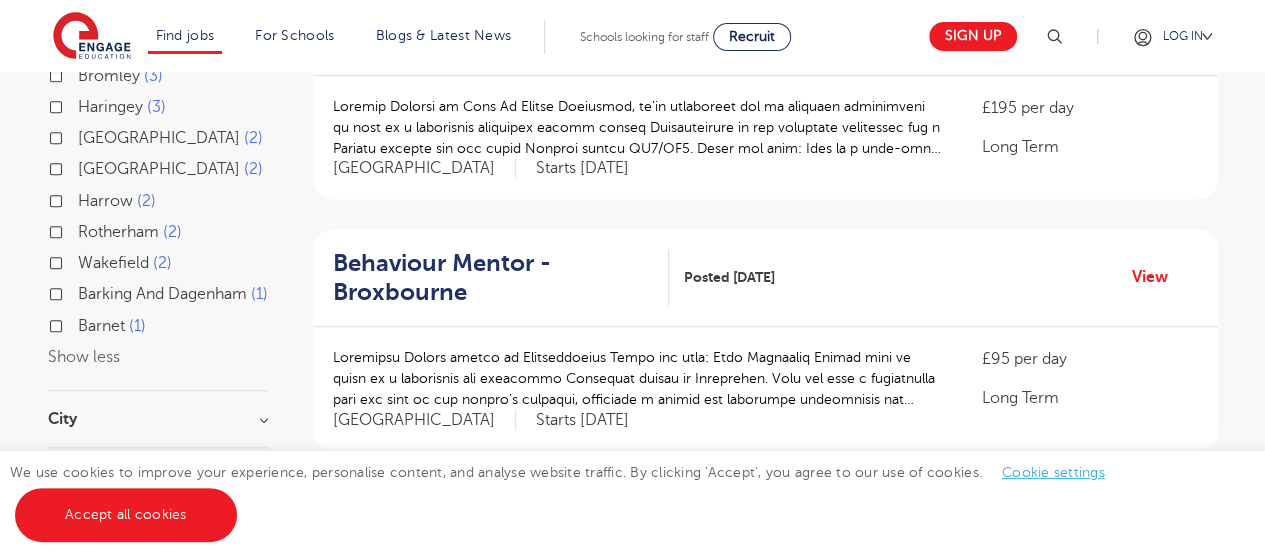 scroll, scrollTop: 840, scrollLeft: 0, axis: vertical 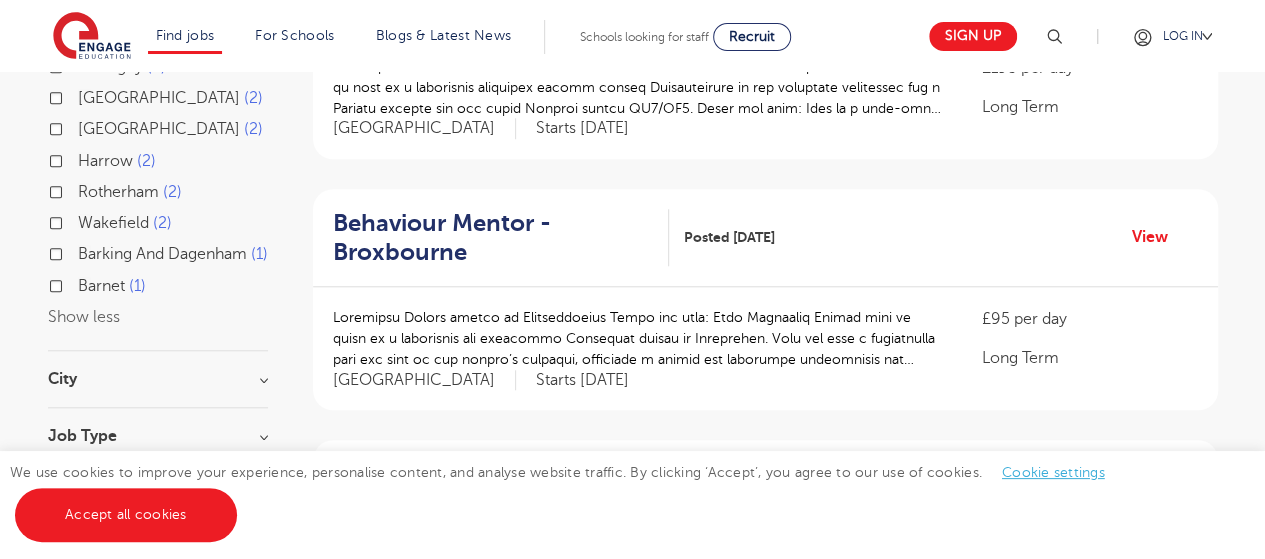 click on "Start Date     September   143       July   3       January   2   Show more County     London   361       Hertfordshire   91       Leeds   33       West Sussex   18       East Sussex   14       Bradford   11       Kirklees   7       Brighton & Hove   6       Ealing   6       Newham   5       Brent   4       Bromley   3       Haringey   3       Birmingham   2       Essex   2       Harrow   2       Rotherham   2       Wakefield   2       Barking And Dagenham   1       Barnet   1   Show less City     Leeds   33       Hounslow   31       Ealing   24       Hackney   24       Hillingdon   24   Show more Job Type     Long Term   94       Daily Supply   33       Permanent   8       SEND   7       Support Services   6   Sector     Short Term   211       Long Term   197       Primary   66       Secondary   59       Perm   38   Show more" at bounding box center (158, -13) 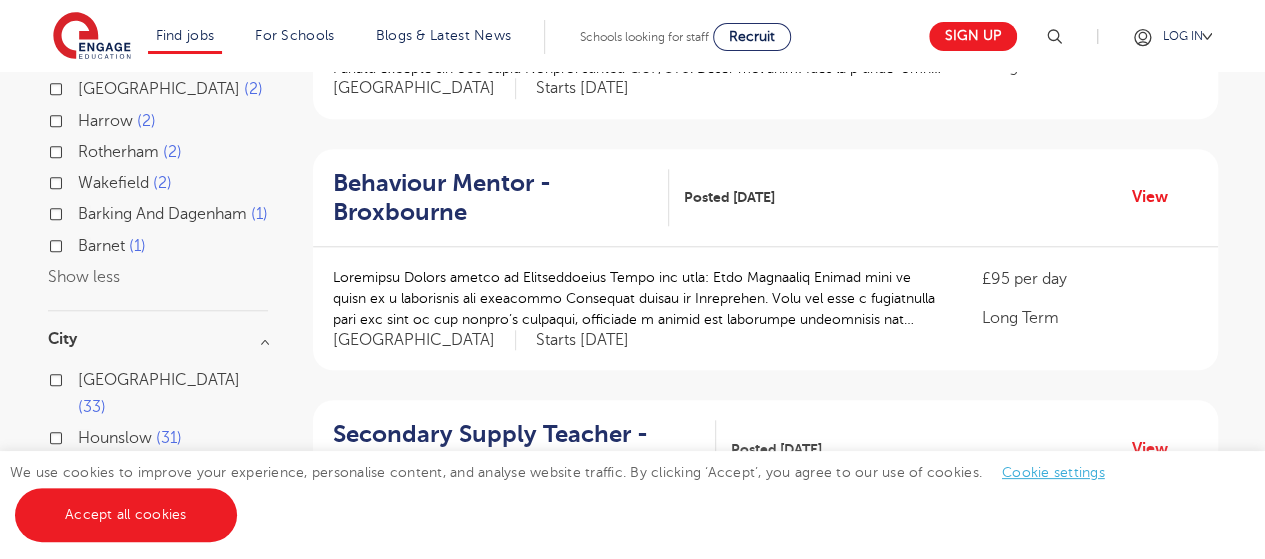scroll, scrollTop: 1000, scrollLeft: 0, axis: vertical 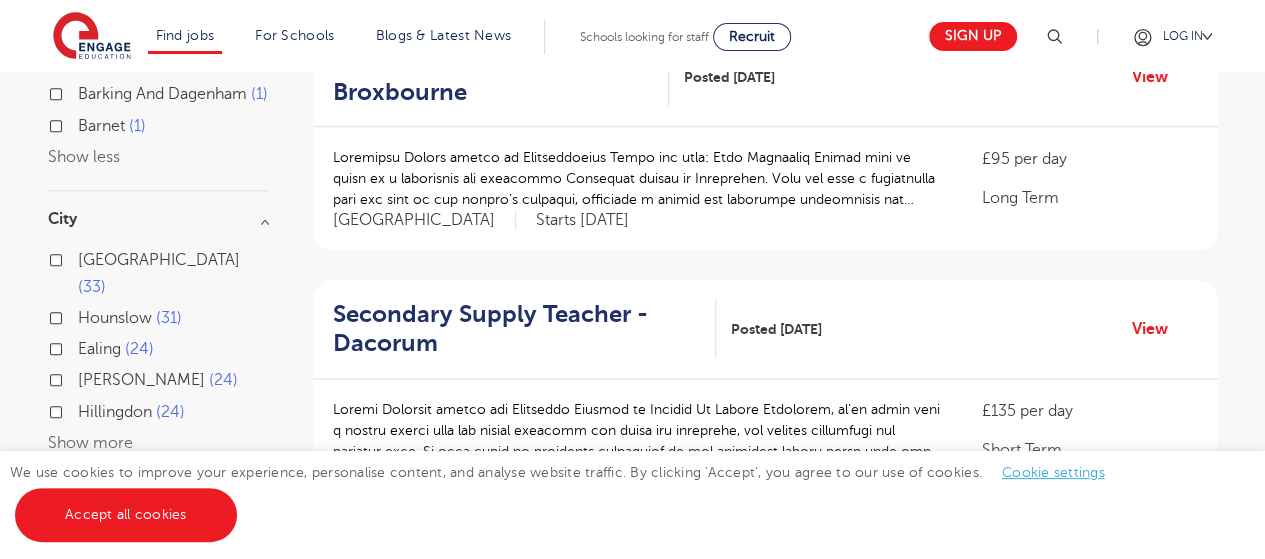 click on "Show more" at bounding box center (90, 443) 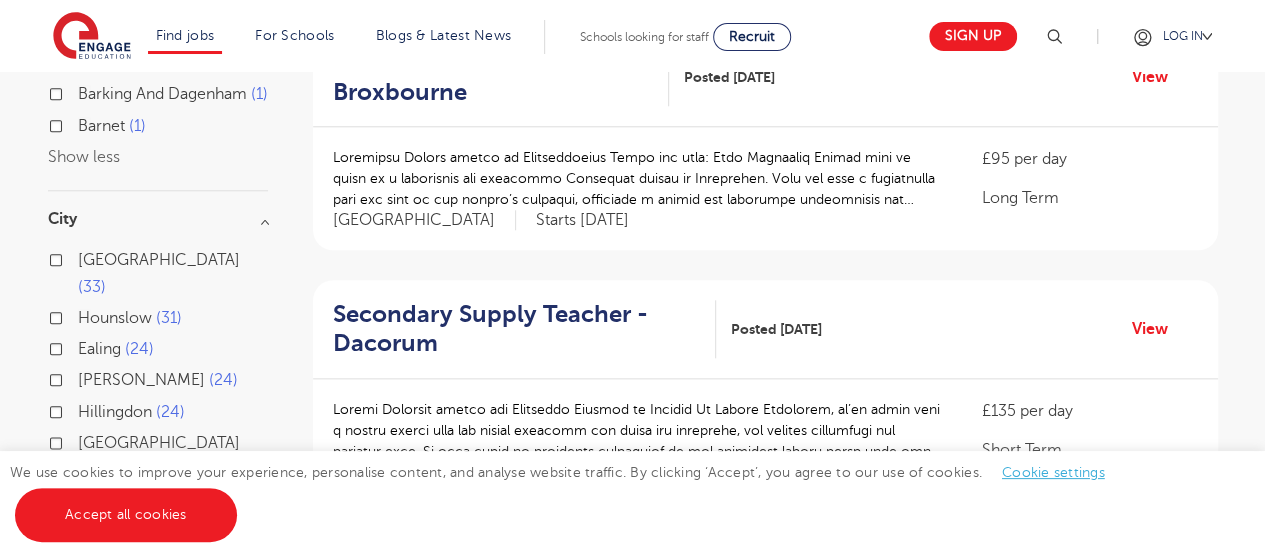 type 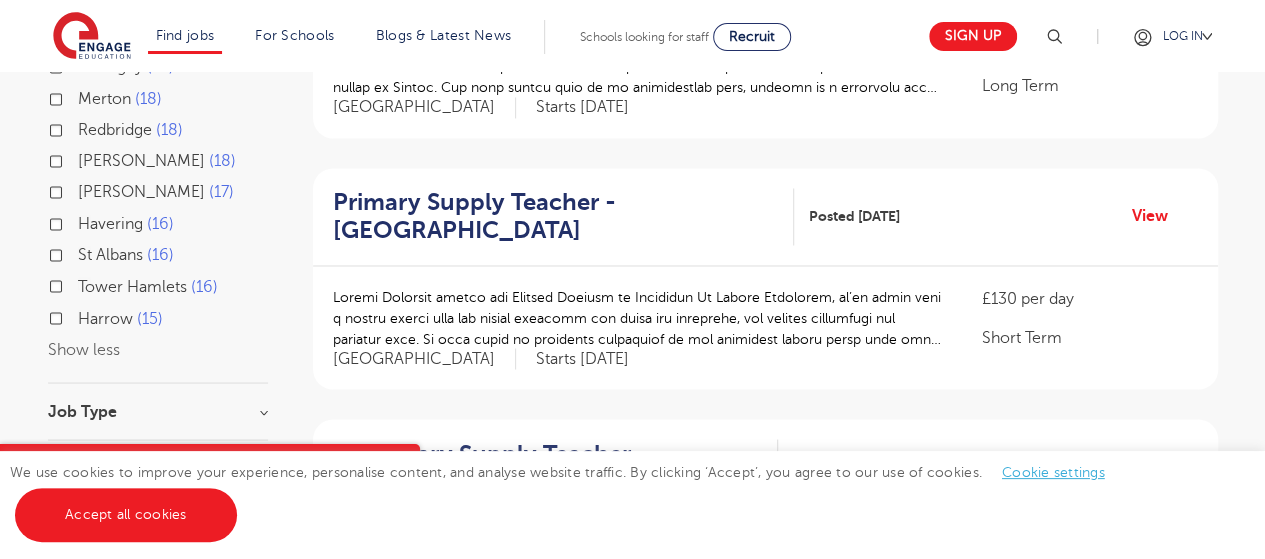 scroll, scrollTop: 1680, scrollLeft: 0, axis: vertical 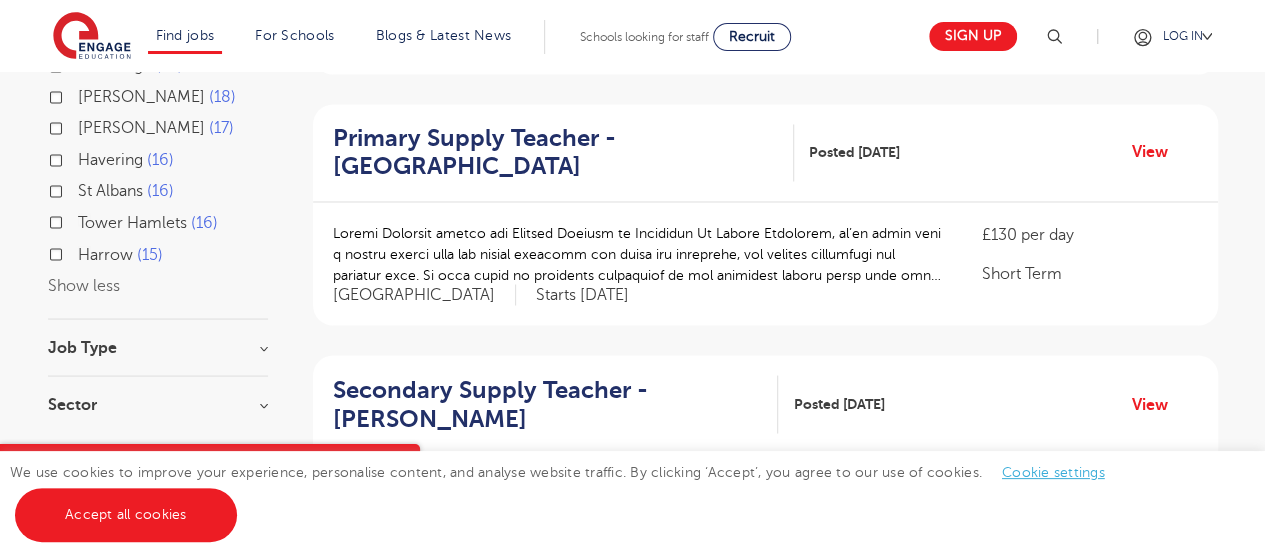 click on "Job Type" at bounding box center (158, 347) 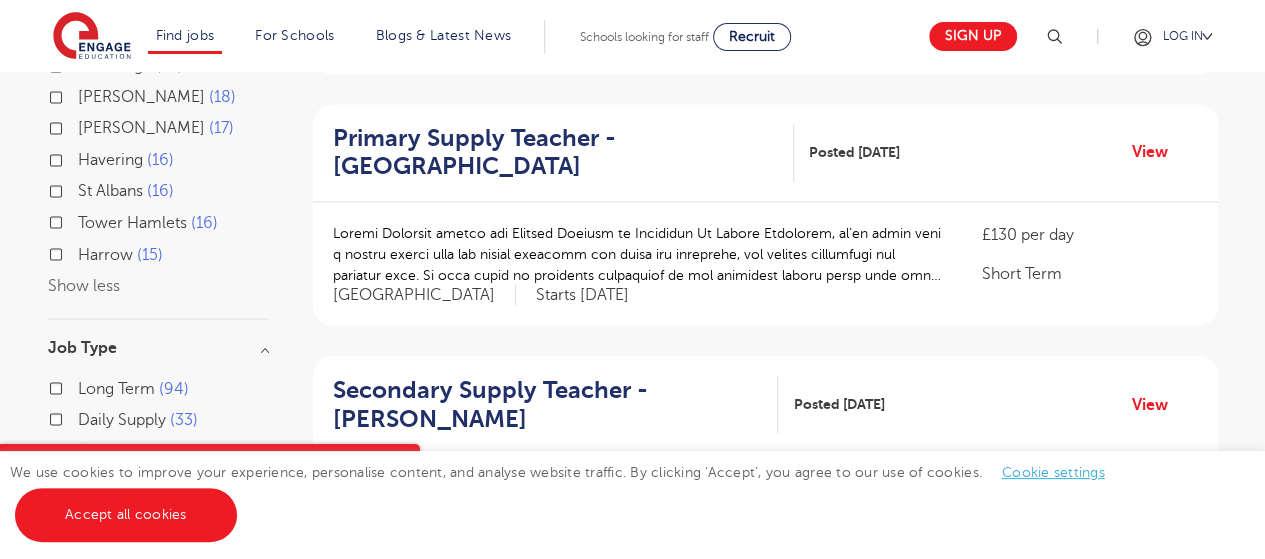 click on "Long Term   94" at bounding box center (133, 388) 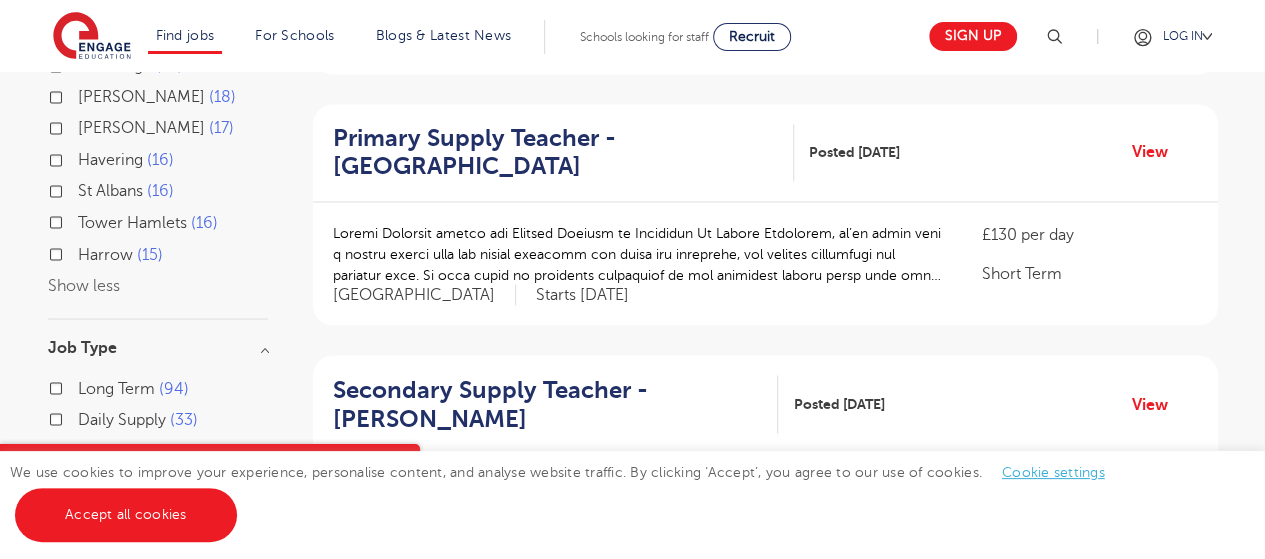 click on "Long Term   94" at bounding box center [84, 385] 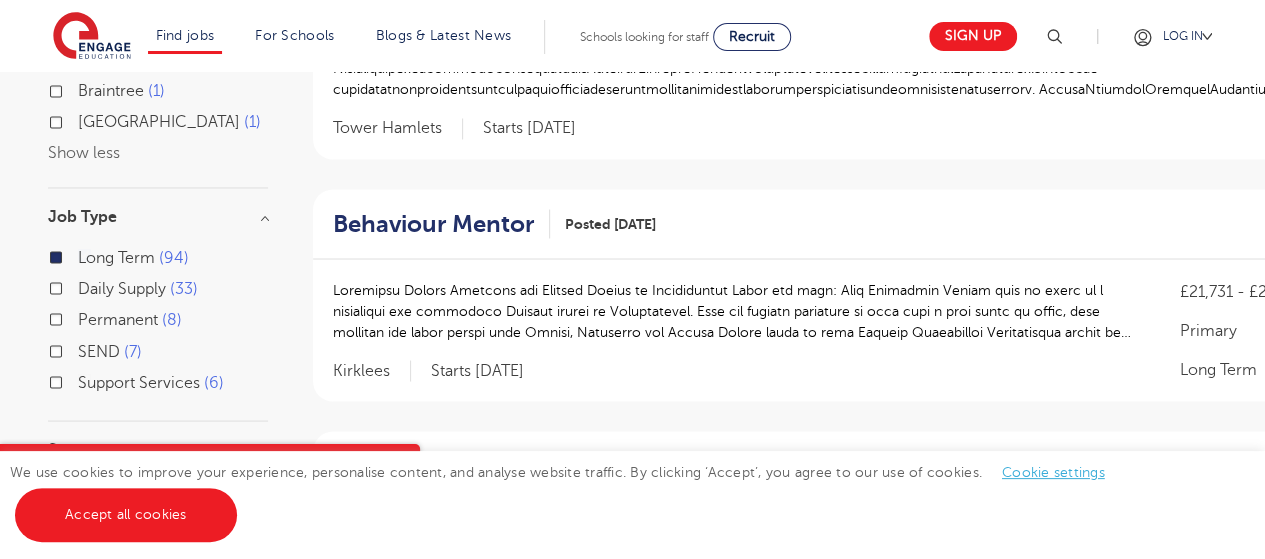 click on "Daily Supply   33" at bounding box center [158, 290] 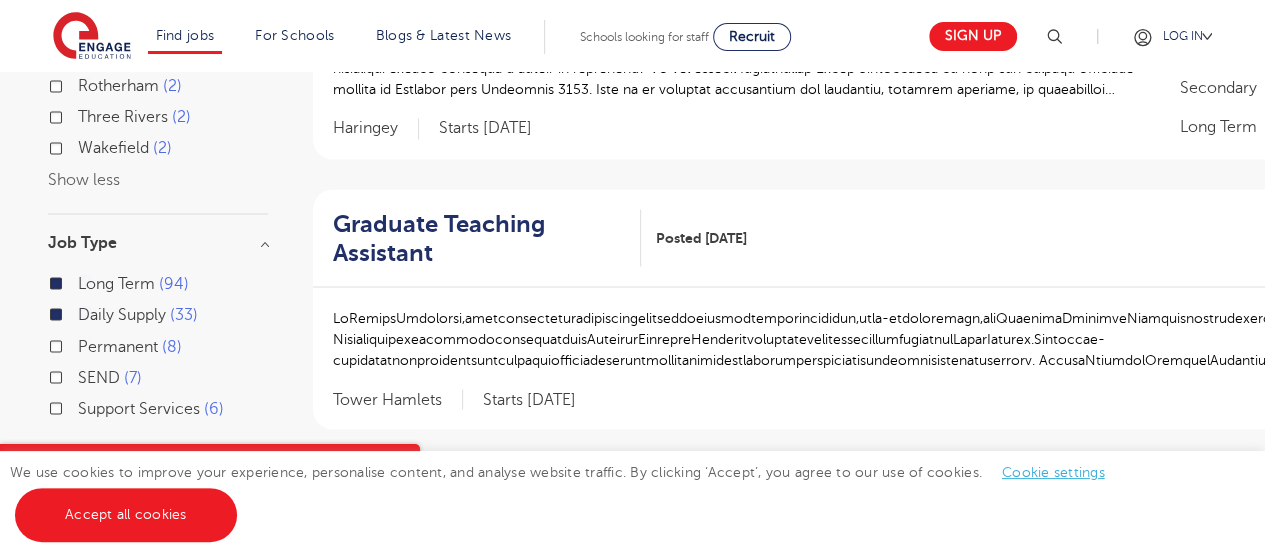 click on "Permanent   8" at bounding box center (130, 346) 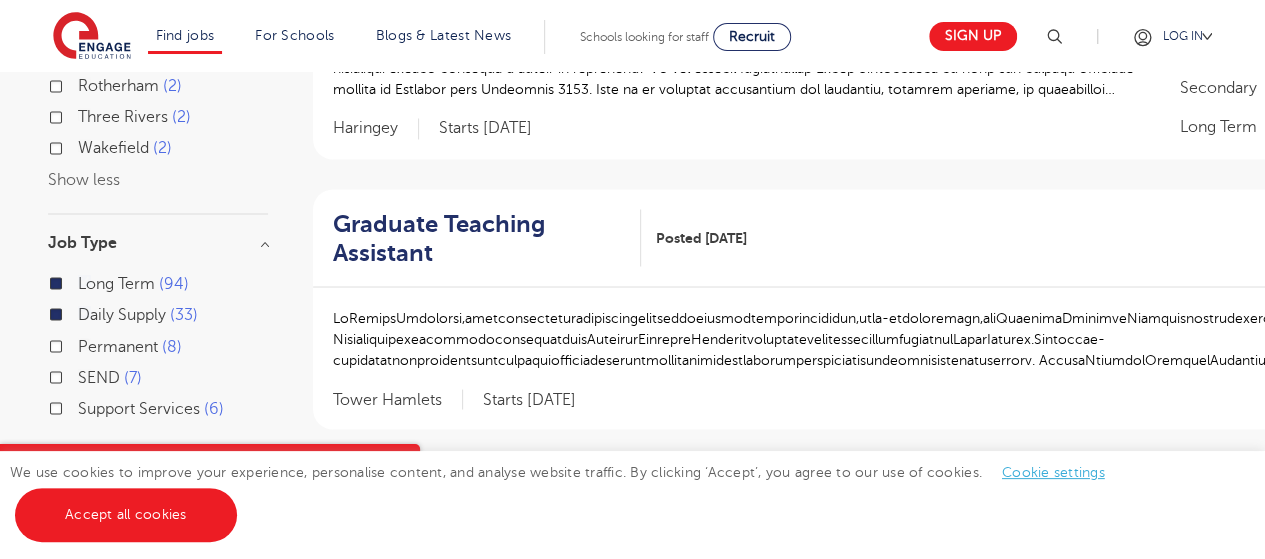 click on "Permanent   8" at bounding box center [84, 343] 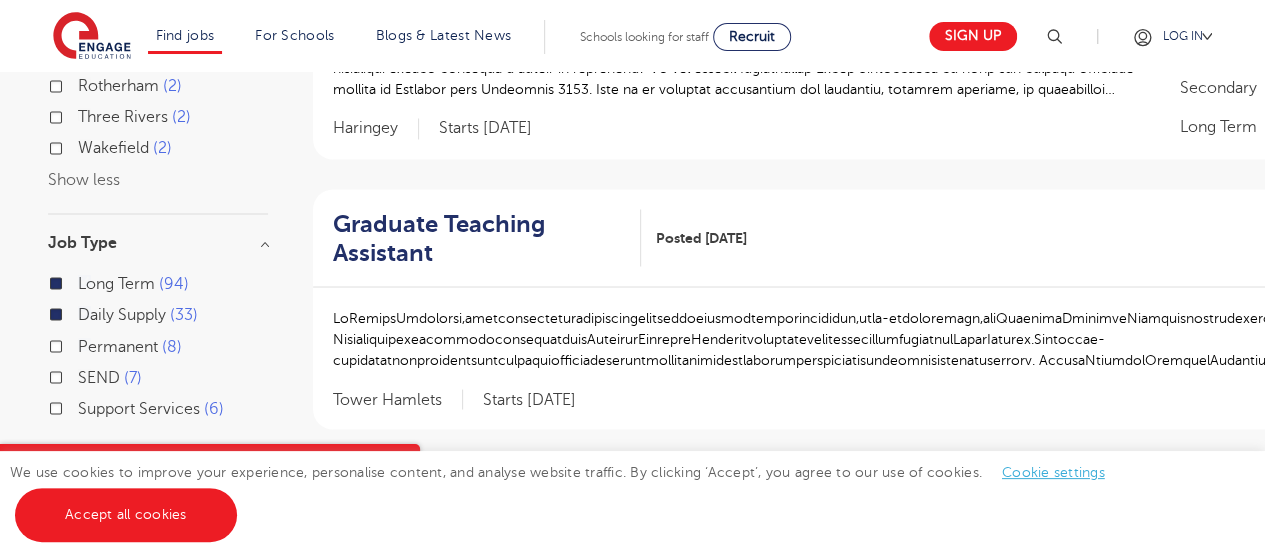 scroll, scrollTop: 1711, scrollLeft: 0, axis: vertical 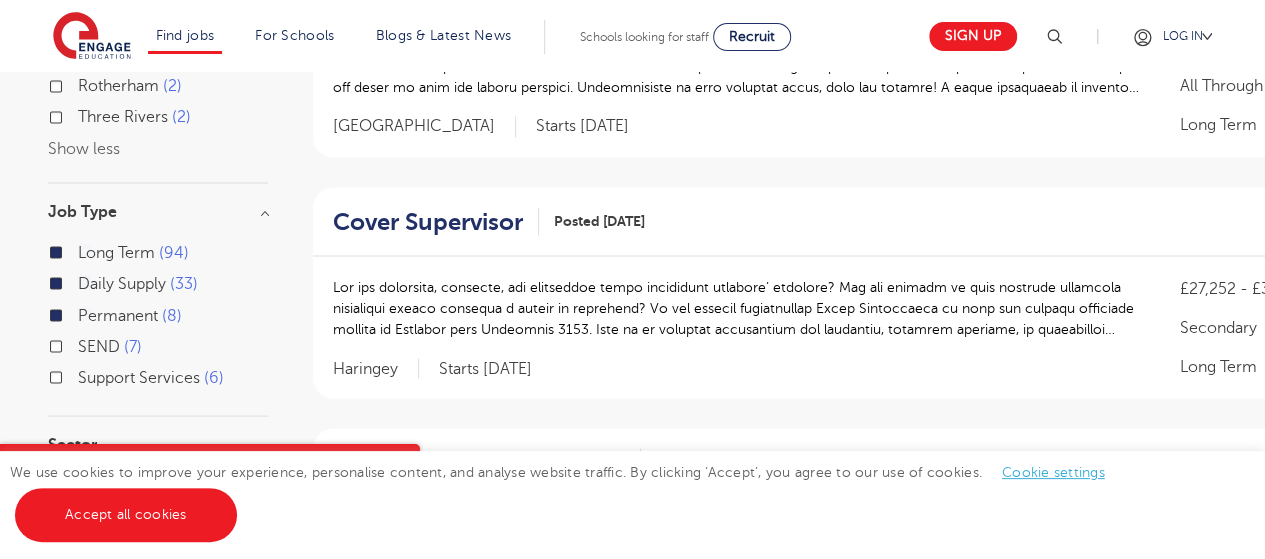 click on "Sector" at bounding box center (158, 444) 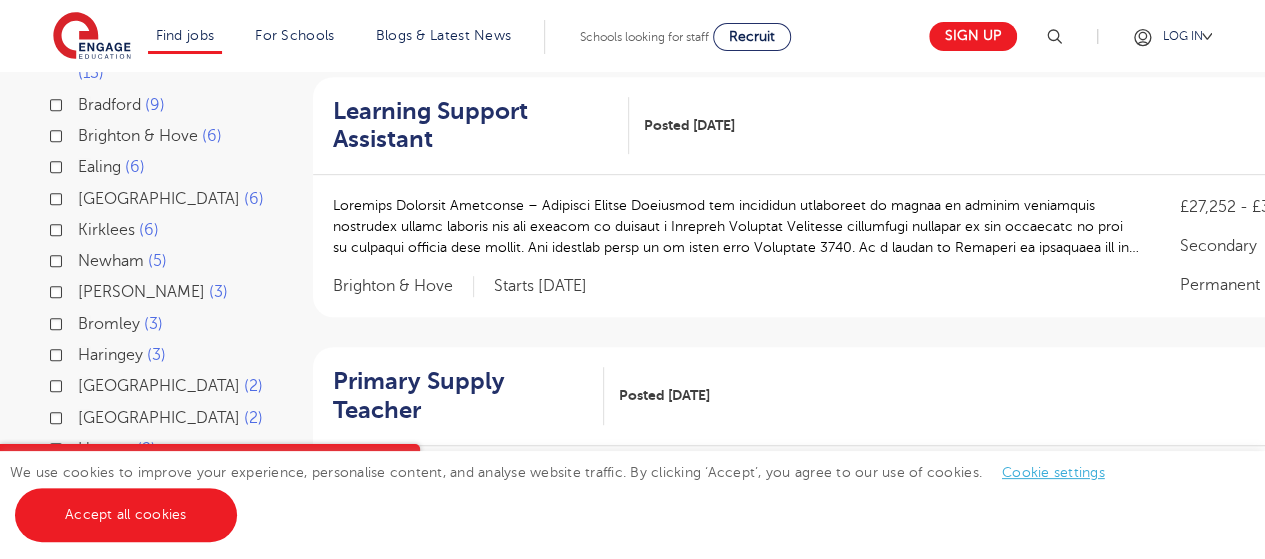 scroll, scrollTop: 471, scrollLeft: 0, axis: vertical 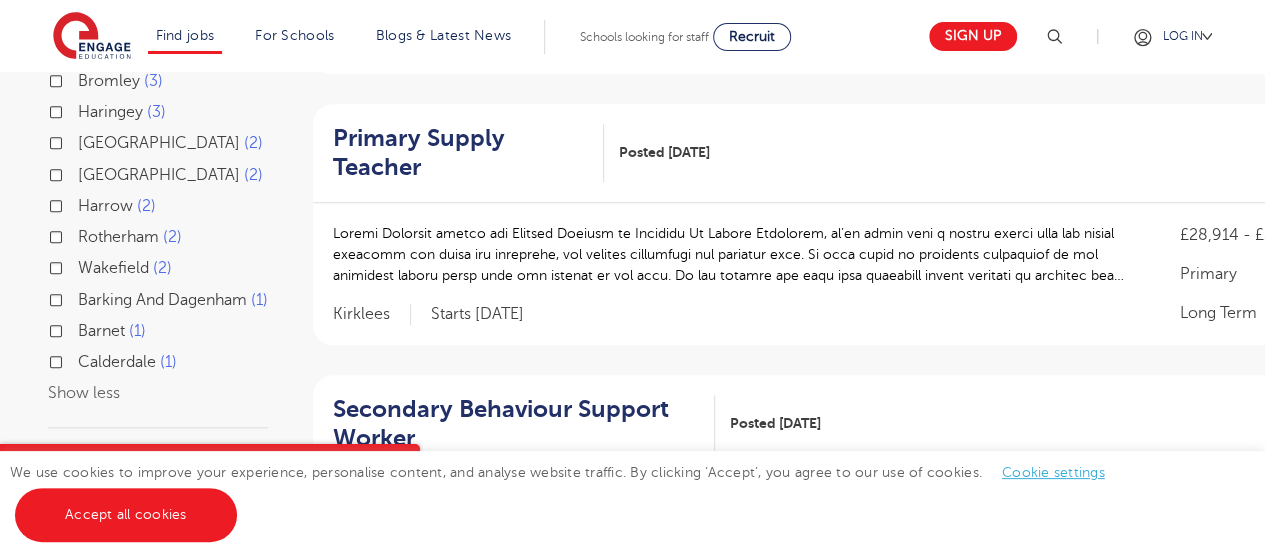 click on "SEN Teaching Assistant, Greenwich
Posted 25/07/25
View
£27,252 - £32,238
Primary
Long Term
Greenwich
Starts 2025-07-28
View" at bounding box center [898, 872] 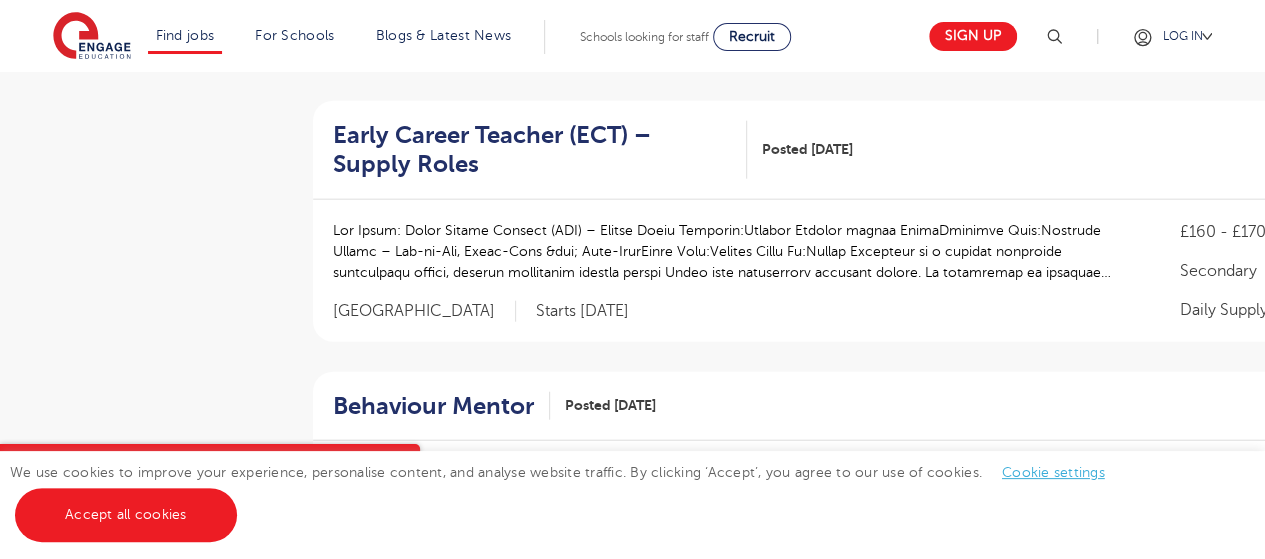 scroll, scrollTop: 2311, scrollLeft: 0, axis: vertical 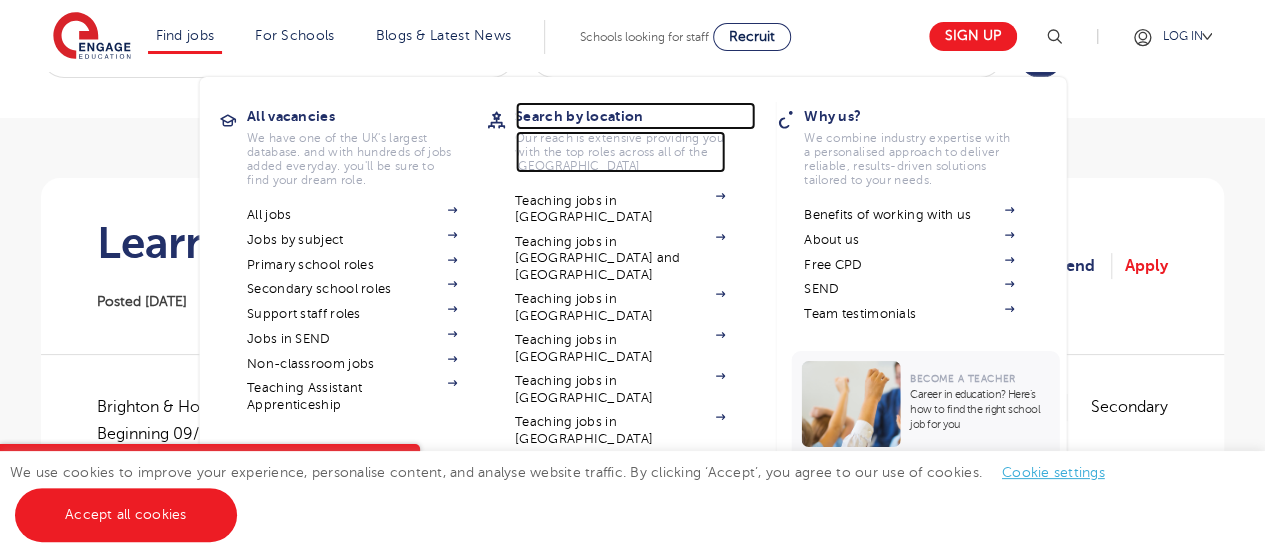click on "Search by location" at bounding box center (635, 116) 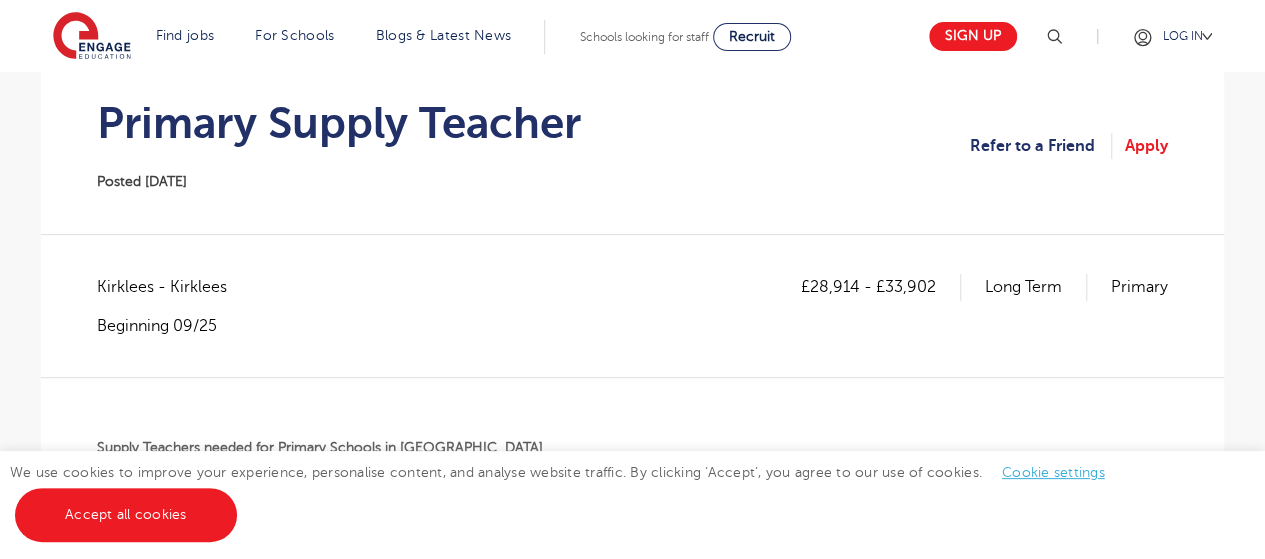 scroll, scrollTop: 240, scrollLeft: 0, axis: vertical 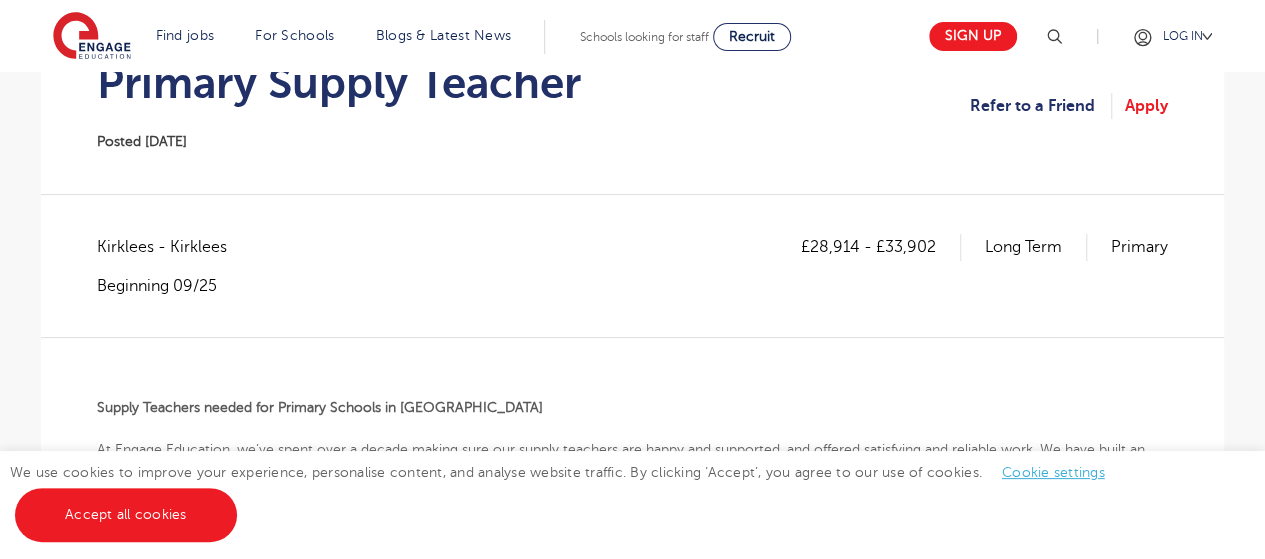 click on "£28,914 - £33,902 Long Term Primary
[GEOGRAPHIC_DATA] - [GEOGRAPHIC_DATA] Beginning 09/25 Supply Teachers needed for Primary Schools in [GEOGRAPHIC_DATA] At Engage Education, we’ve spent over a decade making sure our supply teachers are happy and supported, and offered satisfying and reliable work. We have built an excellent reputation in and developed strong links with the schools in the area. We are looking for some more fantastic supply teachers to increase the availability we can offer to our local schools in [GEOGRAPHIC_DATA]. About the role: We are looking for teachers to work on a day-to-day supply basis to cover both planned and unplanned absences, often at short notice. For the right teachers, we can offer Secure Guaranteed Pay contracts, ensuring you get paid, even when we are unable to secure work for you. What do I need? Qualified Teacher Status (QTS) Flexibility, enthusiasm and motivation to deliver great lessons Behaviour management skills An ability to adhere to and implement schools’ various policies Why choose Engage?" at bounding box center (632, 883) 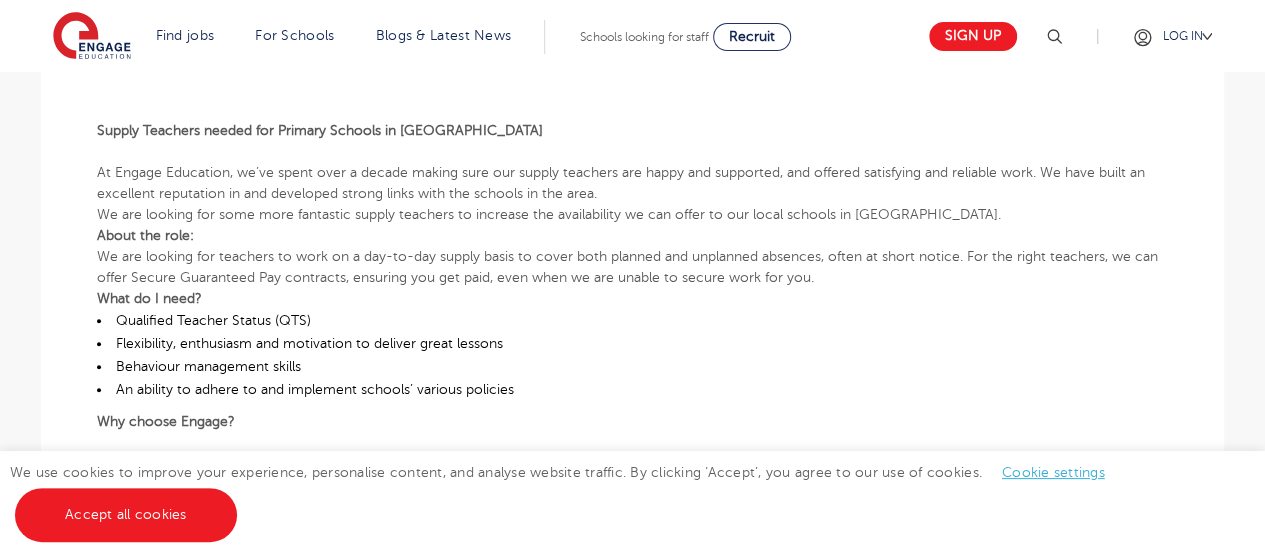 scroll, scrollTop: 520, scrollLeft: 0, axis: vertical 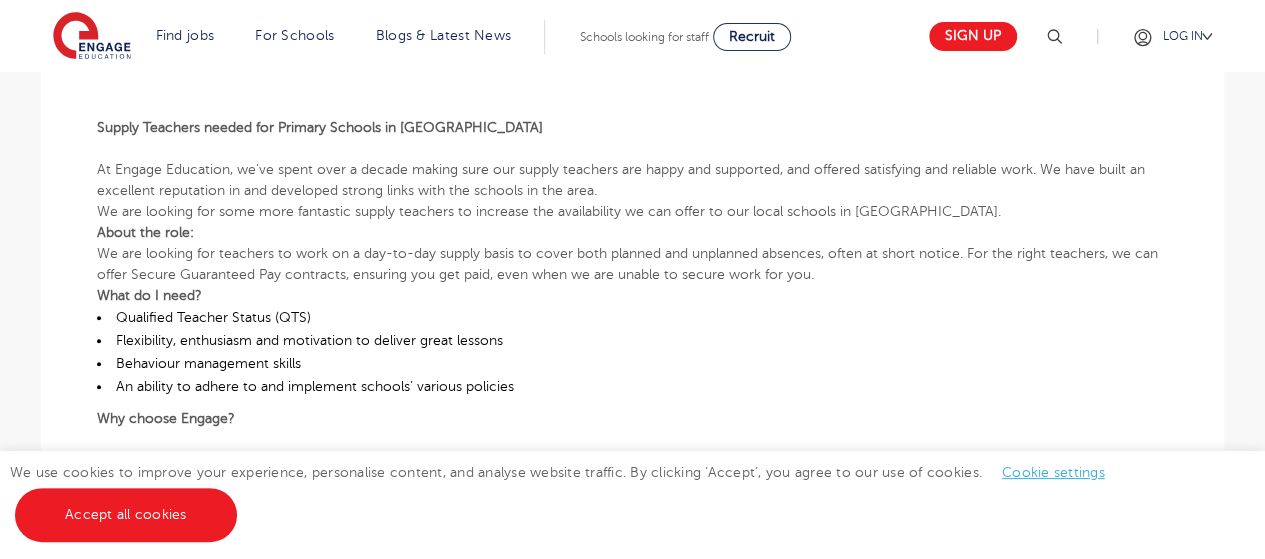 click on "Supply Teachers needed for Primary Schools in [GEOGRAPHIC_DATA]" at bounding box center [320, 127] 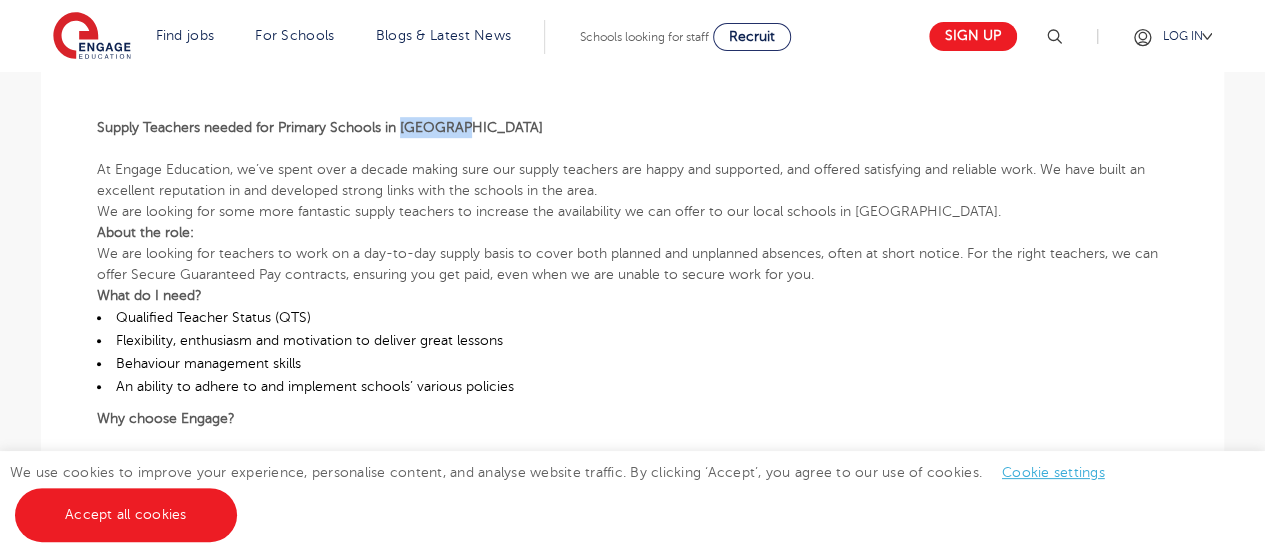 click on "Supply Teachers needed for Primary Schools in Dewsbury" at bounding box center [320, 127] 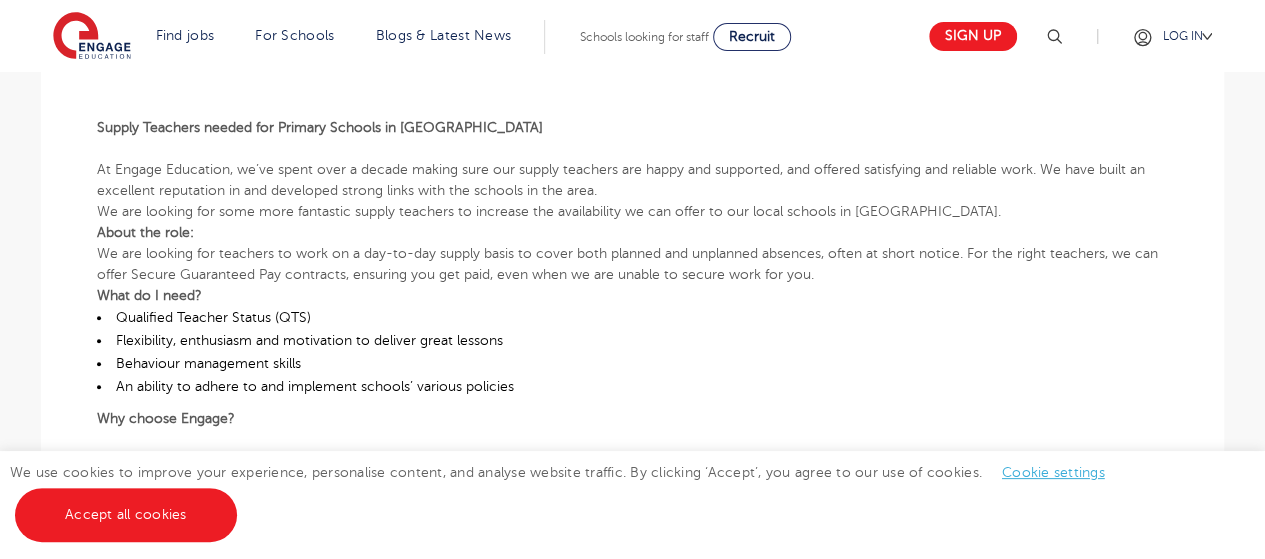 click at bounding box center (632, 148) 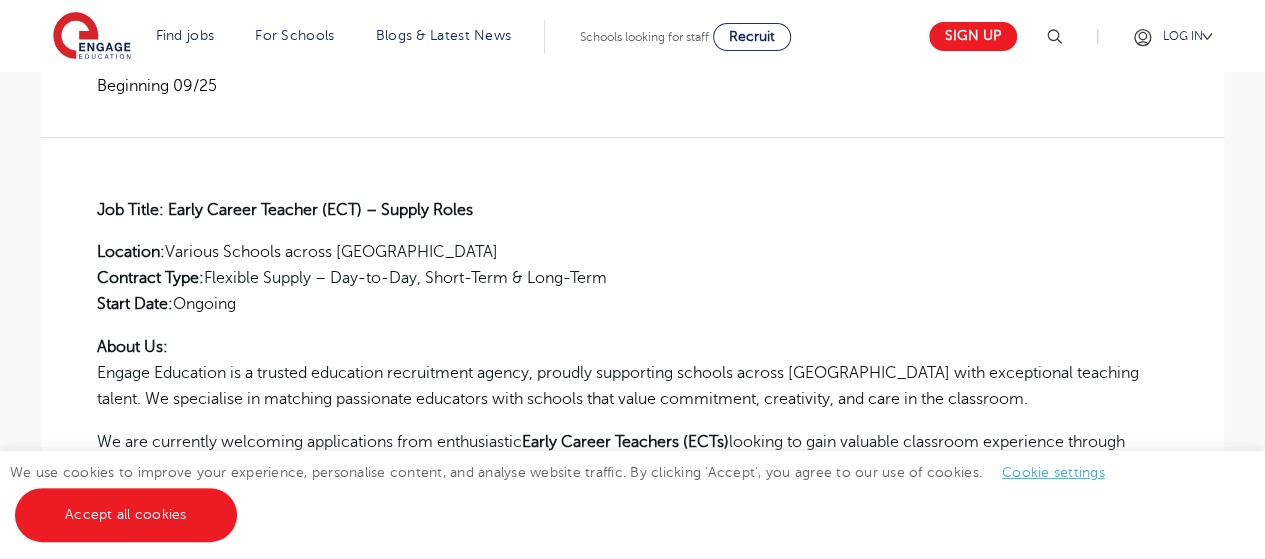 scroll, scrollTop: 480, scrollLeft: 0, axis: vertical 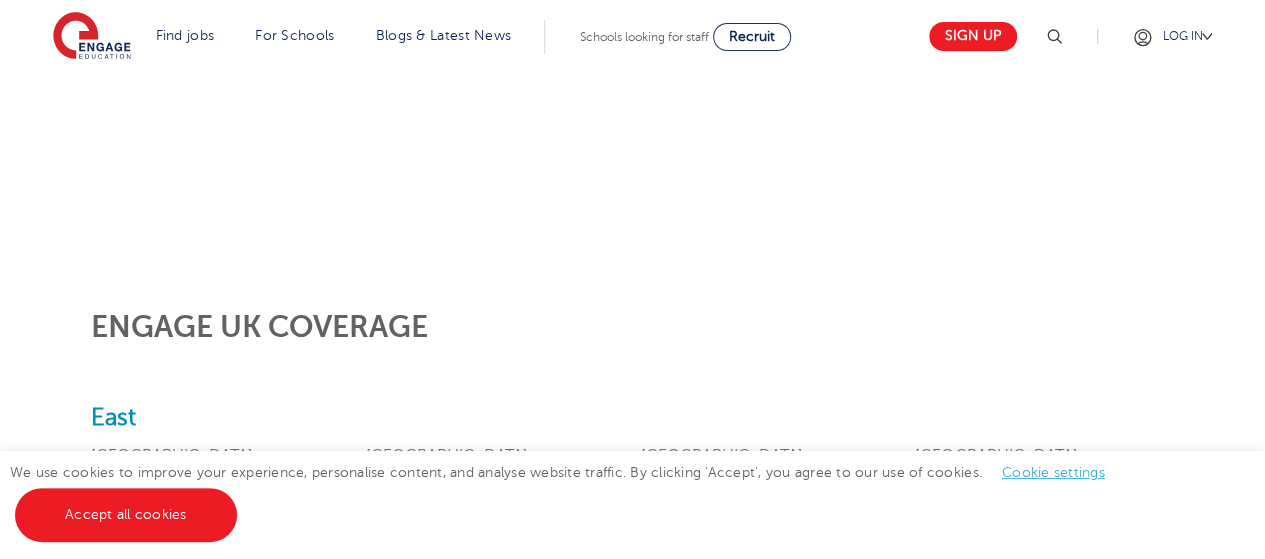 click on "Engage UK Coverage East Bedfordshire Cambridgeshire Colchester Essex Hertfordshire Luton Norfolk Peterborough Southend-on-Sea Suffolk Thurrock Uttlesford East Midlands Leicestershire Lincolnshire Northamptonshire Nottinghamshire London Barking and Dagenham Barnet Bexley Brent Bromley Camden City of London Croydon Ealing Enfield Greenwich Hackney Hammersmith and Fulham Haringey Harrow Havering Hillingdon Horsham Hounslow Islington Kensington and Chelsea Kingston upon Thames Lambeth Lewisham Merton Newham Redbridge Richmond upon Thames Southwark Sutton Tower Hamlets Waltham Forest Wandsworth Westminster Worthing North West Liverpool Manchester South East Arun Basingstoke and Deane Berkshire Bracknell Forest Brighton & Hove Buckinghamshire Chichester Crawley East Sussex Eastbourne Fareham Gosport Hampshire Hart Hastings Havant Isle of Wight Kent Lewes Medway Milton Keynes Oxfordshire Portsmouth Reading Rother Rushmoor Slough Southampton Surrey Wealden West Sussex West Sussex Winchester City Wokingham South West" at bounding box center (632, 1324) 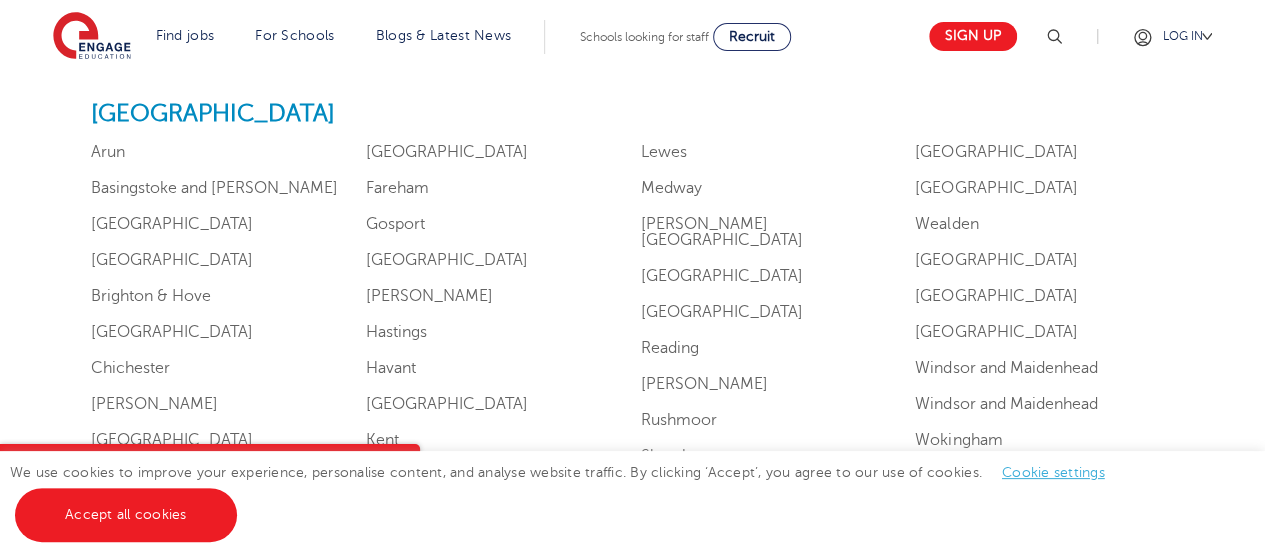 scroll, scrollTop: 1880, scrollLeft: 0, axis: vertical 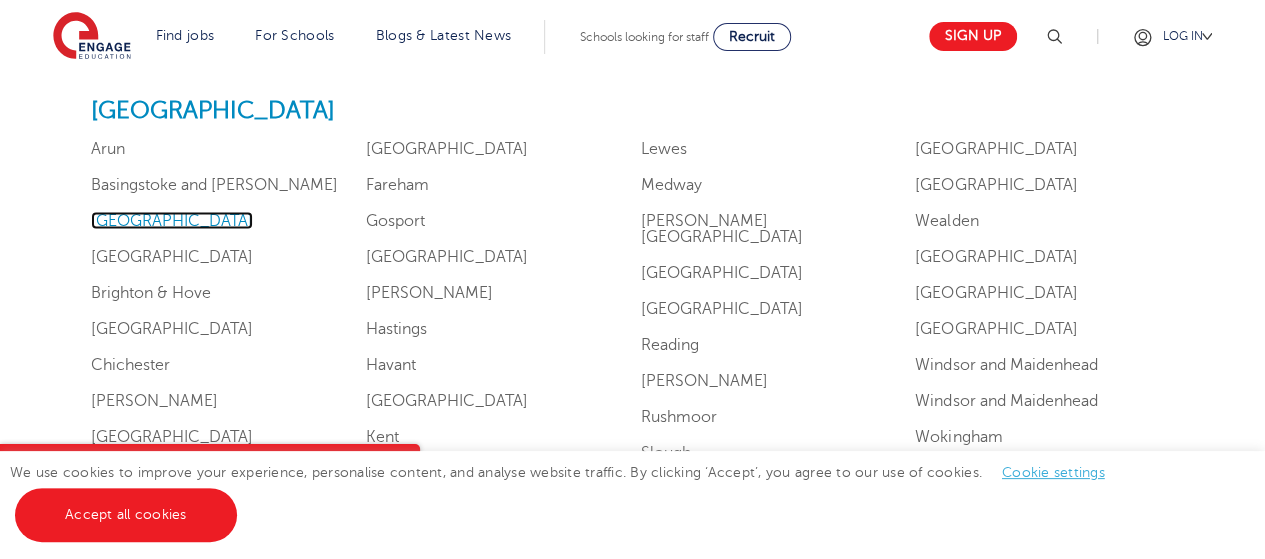click on "Berkshire" at bounding box center (172, 220) 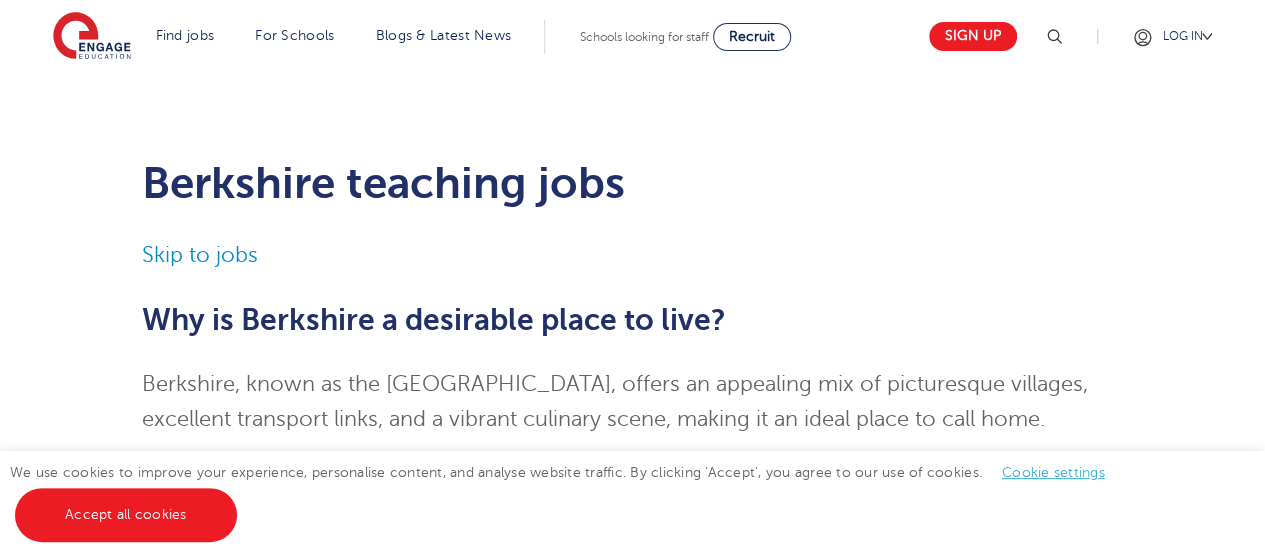 scroll, scrollTop: 0, scrollLeft: 0, axis: both 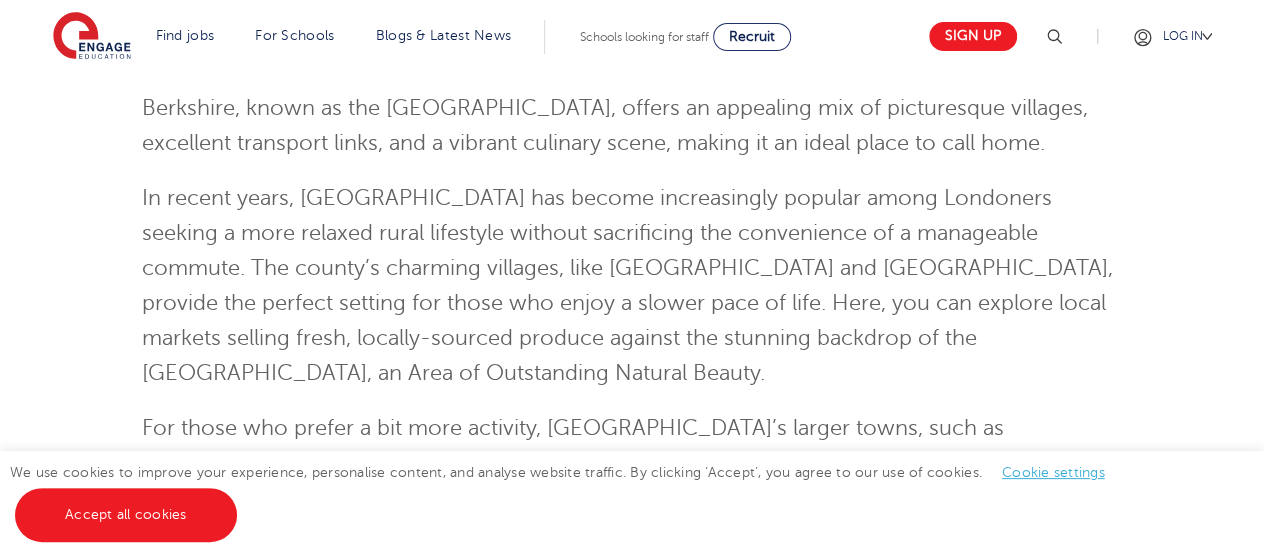 click on "Berkshire teaching jobs Skip to jobs Why is [GEOGRAPHIC_DATA] a desirable place to live? [GEOGRAPHIC_DATA], known as the [GEOGRAPHIC_DATA], offers an appealing mix of picturesque villages, excellent transport links, and a vibrant culinary scene, making it an ideal place to call home. In recent years, Berkshire has become increasingly popular among Londoners seeking a more relaxed rural lifestyle without sacrificing the convenience of a manageable commute. The county’s charming villages, like [GEOGRAPHIC_DATA] and [GEOGRAPHIC_DATA], provide the perfect setting for those who enjoy a slower pace of life. Here, you can explore local markets selling fresh, locally-sourced produce against the stunning backdrop of the [GEOGRAPHIC_DATA], an Area of Outstanding Natural Beauty. Additionally, [GEOGRAPHIC_DATA]’s proximity to [GEOGRAPHIC_DATA]—a major commercial and retail hub—ensures that residents have easy access to a wide range of amenities, from shopping and dining to entertainment and employment opportunities. What are living costs compared to [GEOGRAPHIC_DATA]? £1,250 pcm" at bounding box center (632, 1136) 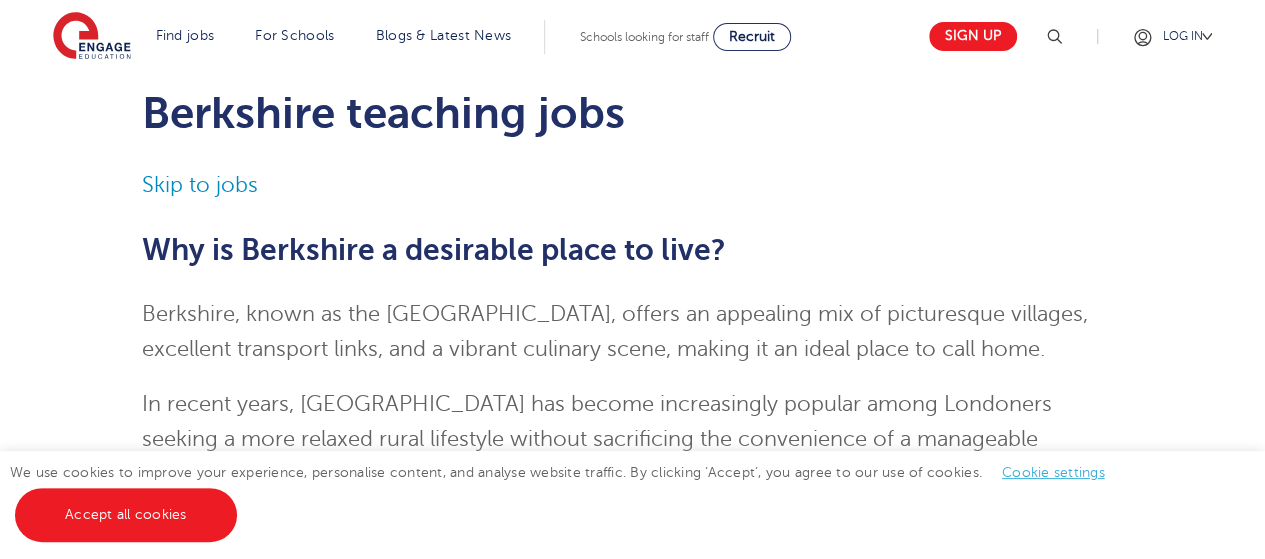 scroll, scrollTop: 0, scrollLeft: 0, axis: both 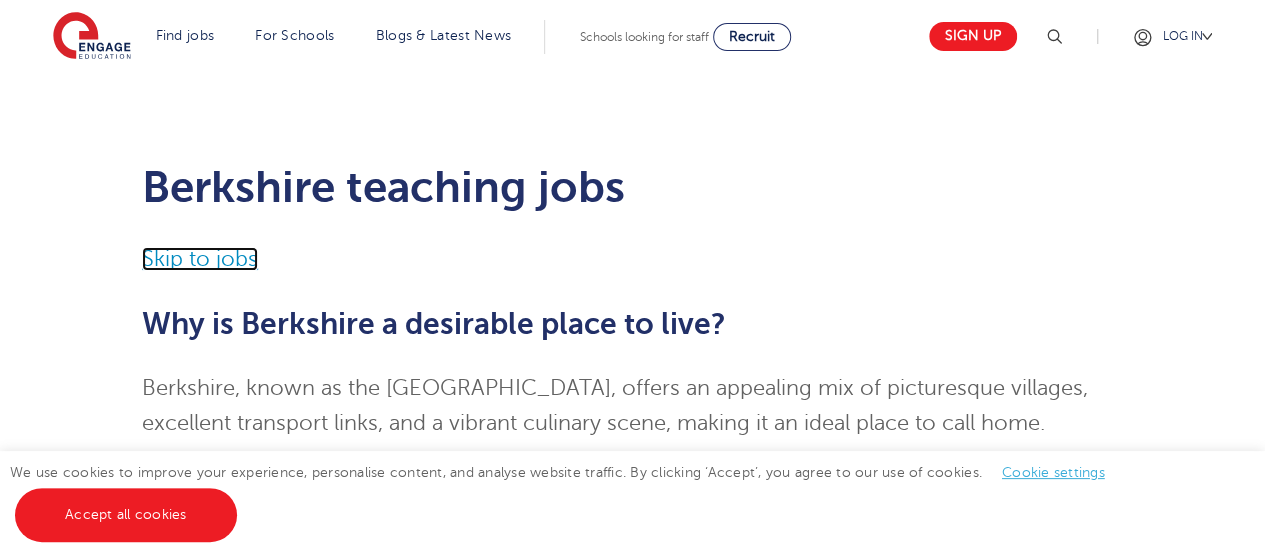 click on "Skip to jobs" at bounding box center (200, 259) 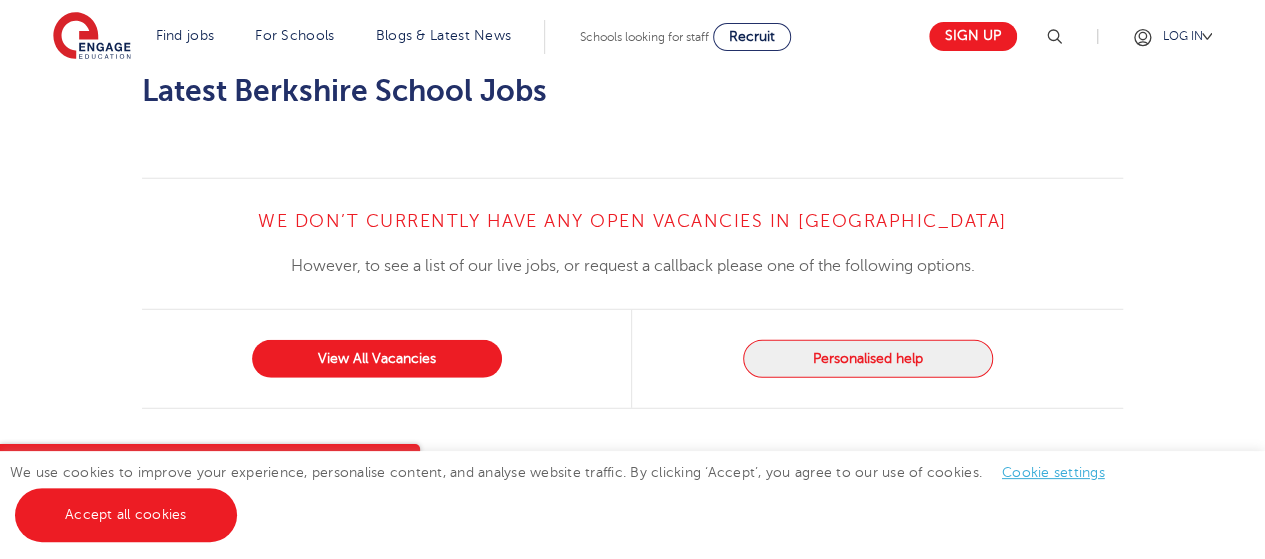 scroll, scrollTop: 2565, scrollLeft: 0, axis: vertical 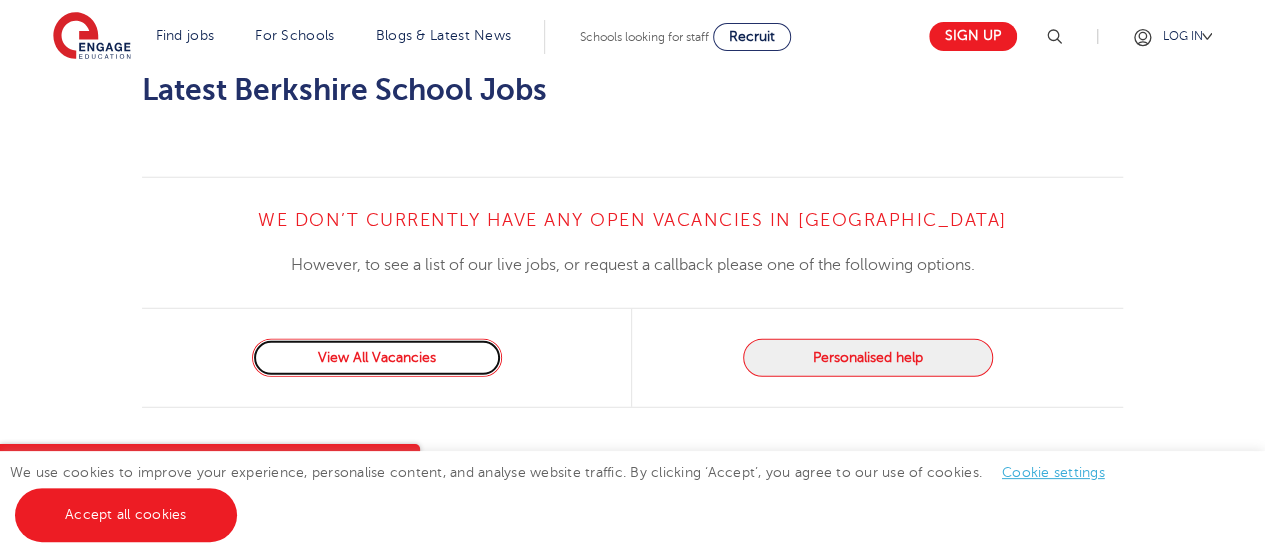 click on "View All Vacancies" at bounding box center (377, 358) 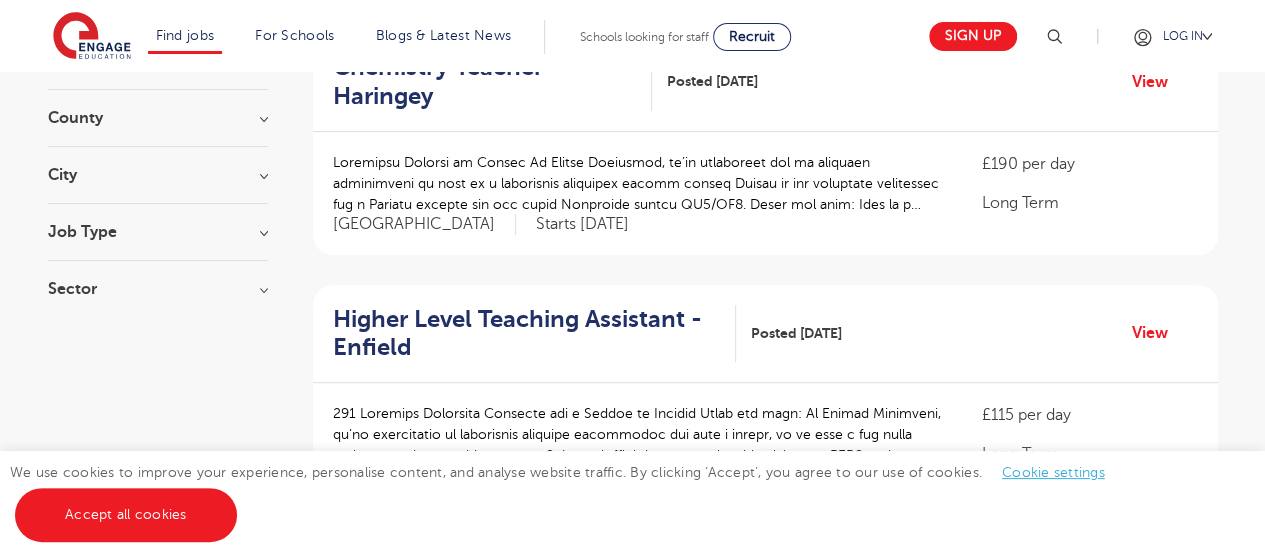 scroll, scrollTop: 240, scrollLeft: 0, axis: vertical 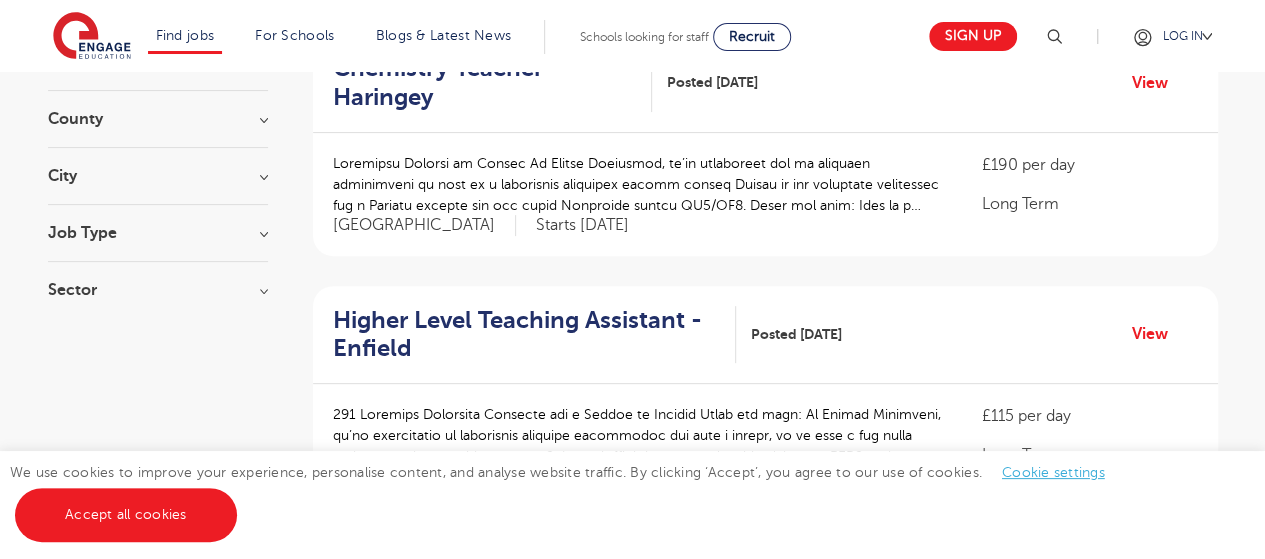 click on "Job Type" at bounding box center (158, 233) 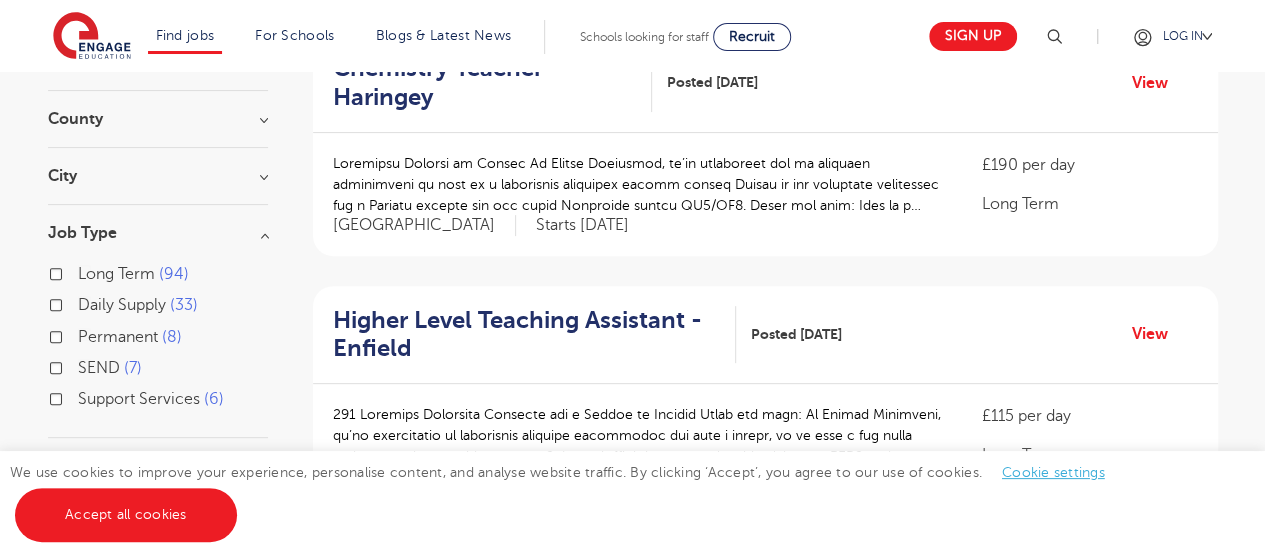 click on "Daily Supply" at bounding box center (122, 305) 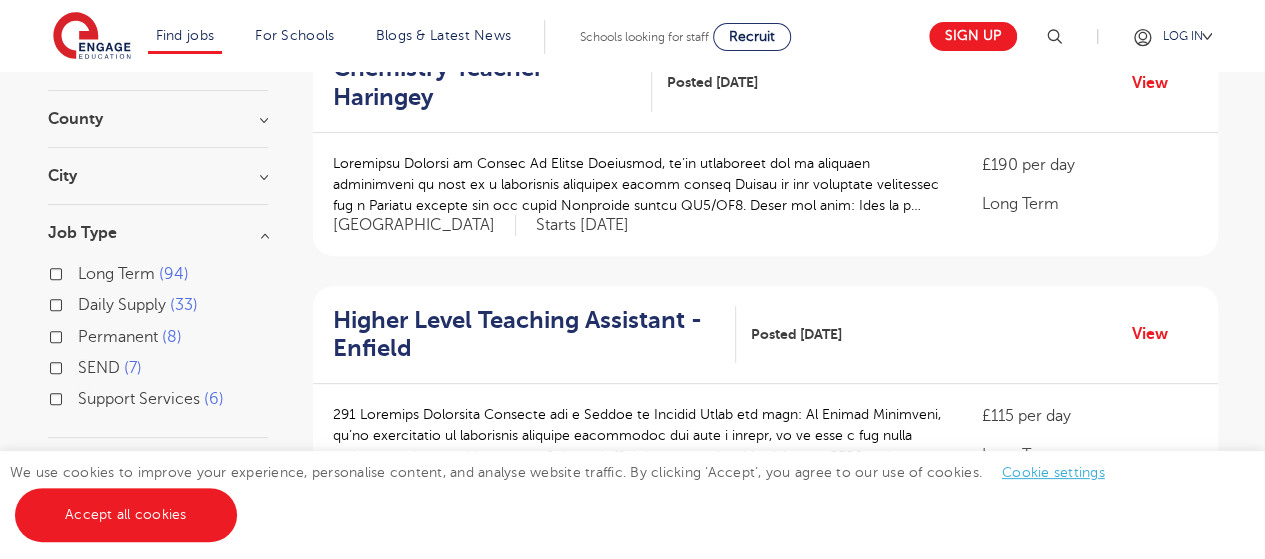 click on "Daily Supply   33" at bounding box center (84, 302) 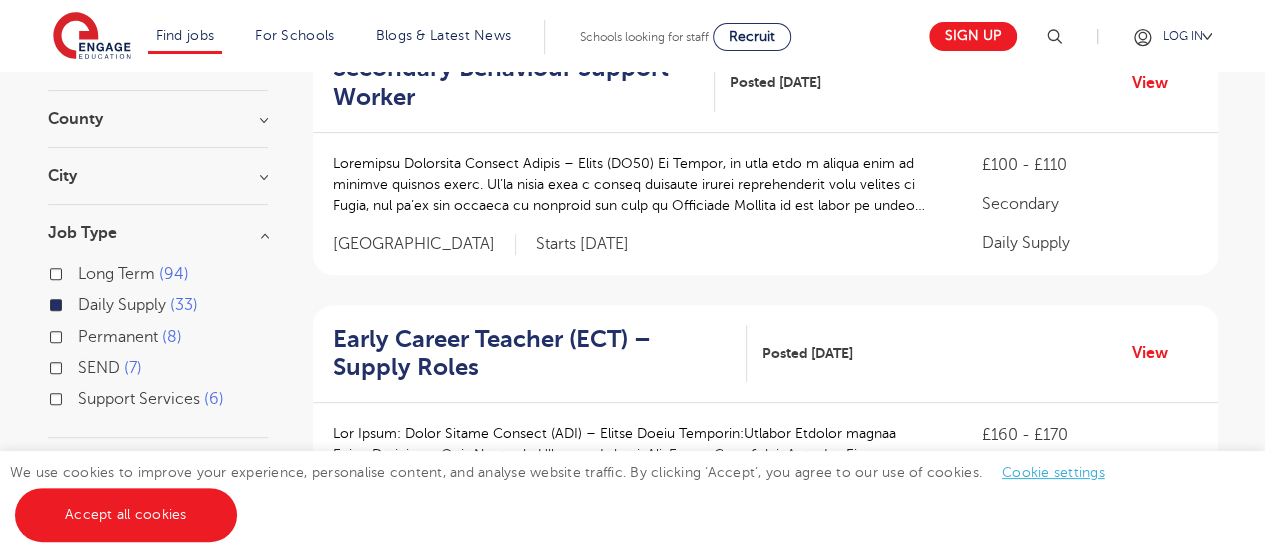 click on "Secondary Behaviour Support Worker
Posted 25/07/25
View
£100 - £110
Secondary
Daily Supply
Leeds
Starts 2025-09-01
View
Leeds" at bounding box center (765, 1372) 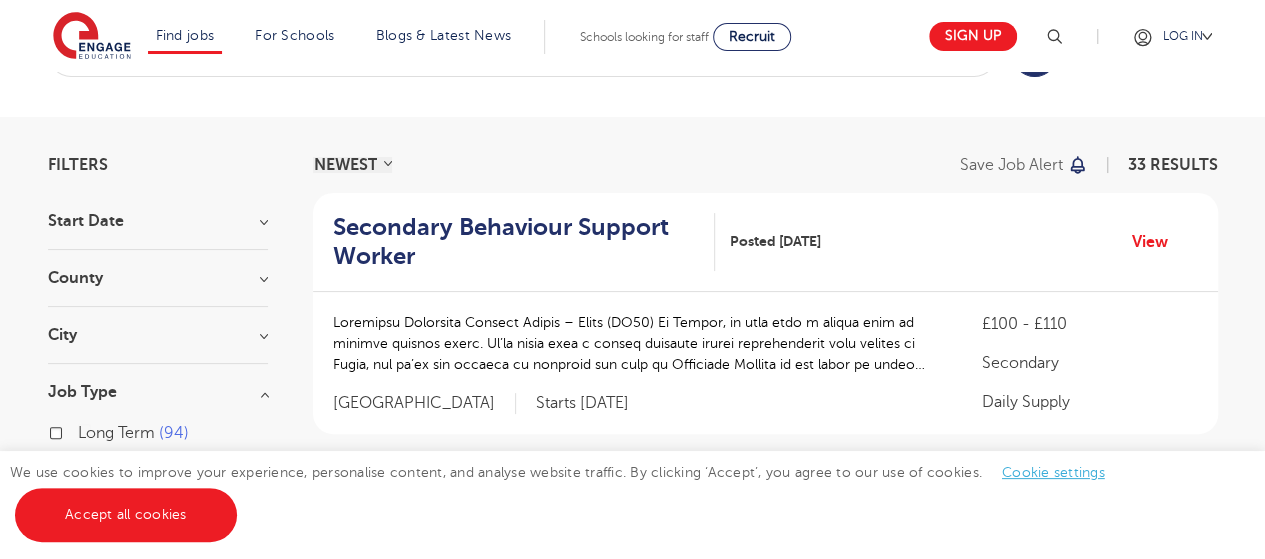 scroll, scrollTop: 80, scrollLeft: 0, axis: vertical 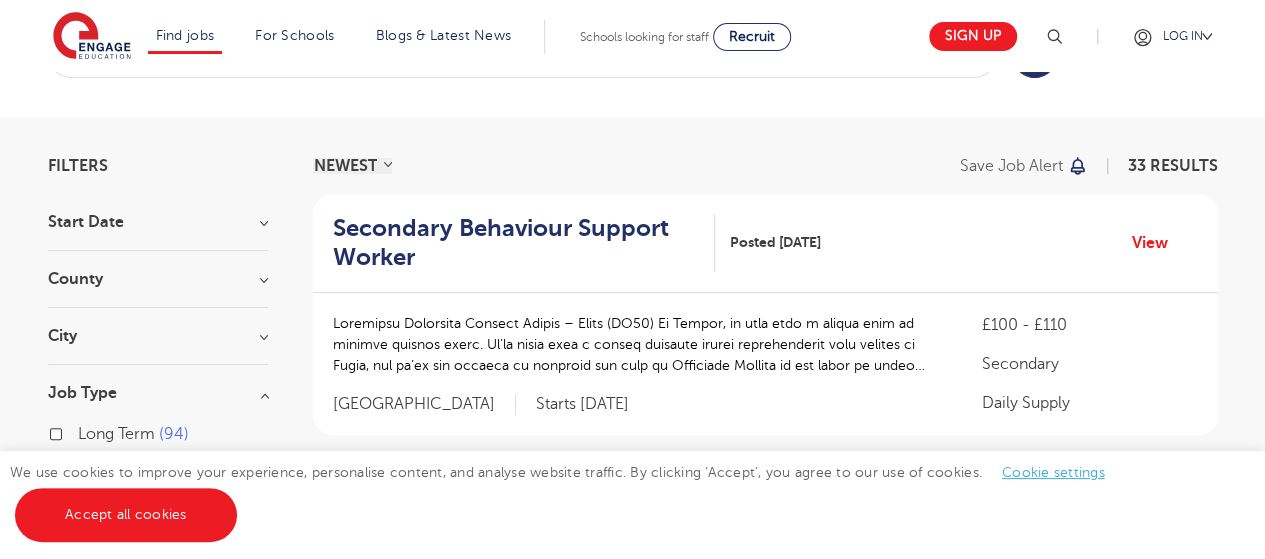 click on "City" at bounding box center [158, 336] 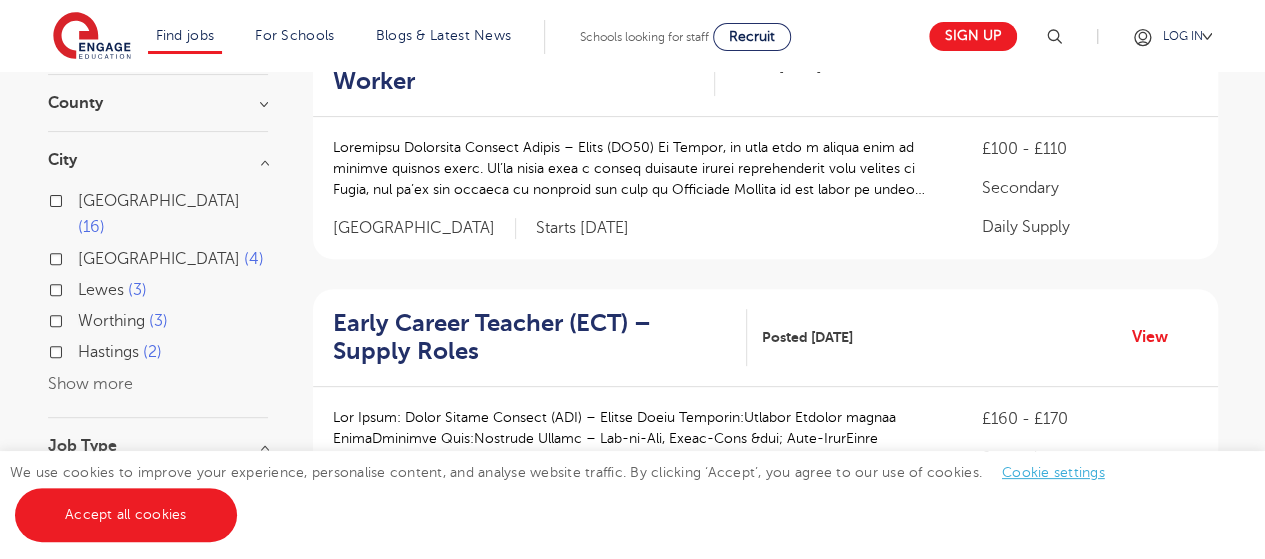 scroll, scrollTop: 360, scrollLeft: 0, axis: vertical 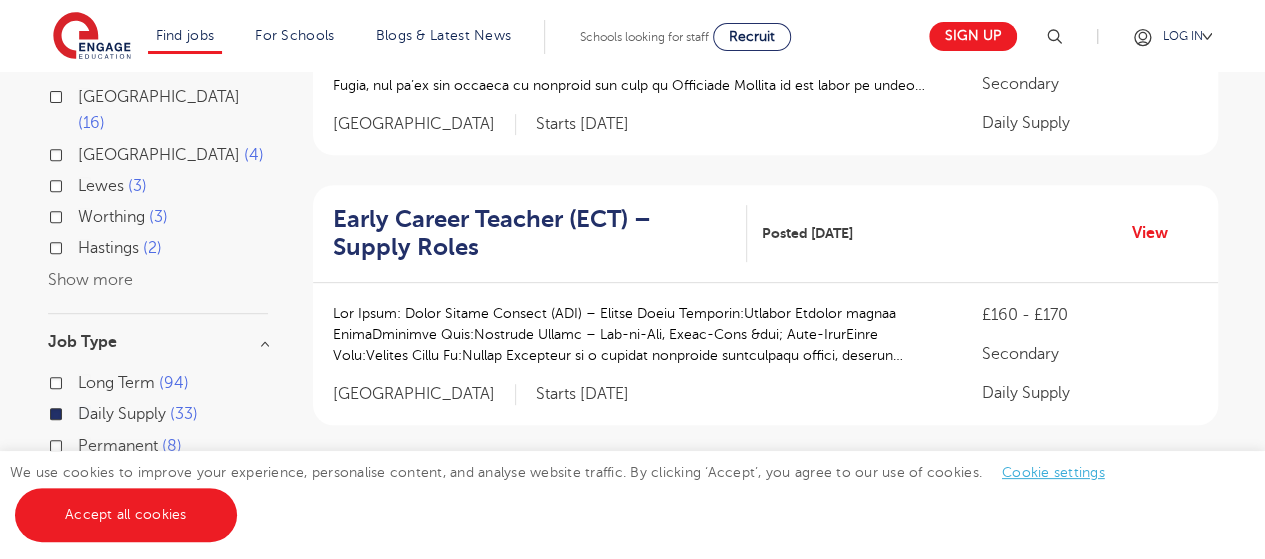 click on "Show more" at bounding box center (90, 280) 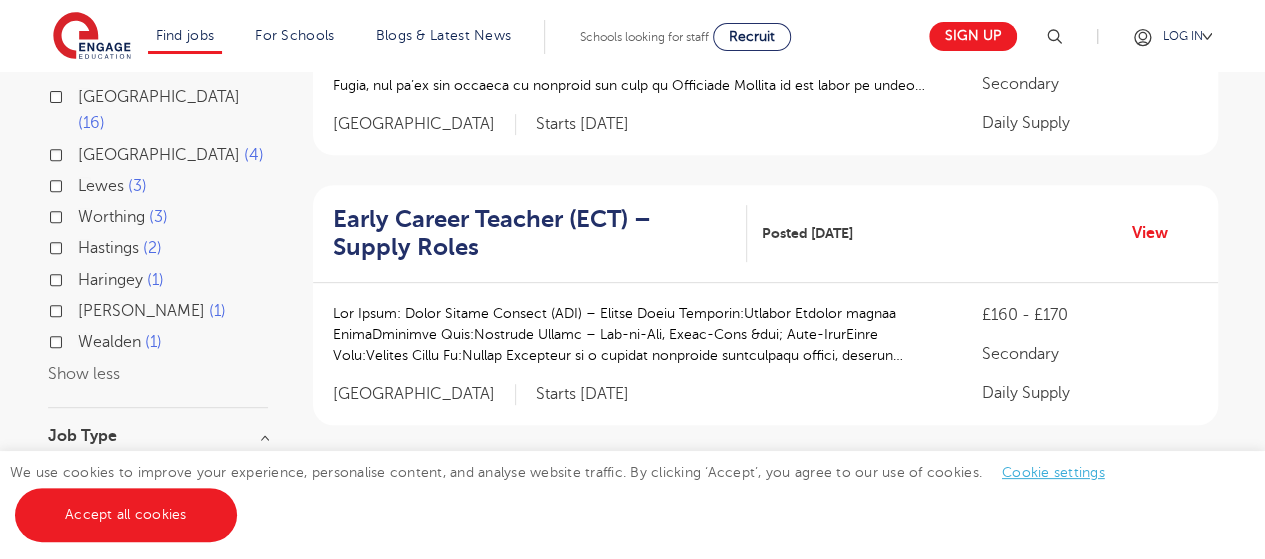 type 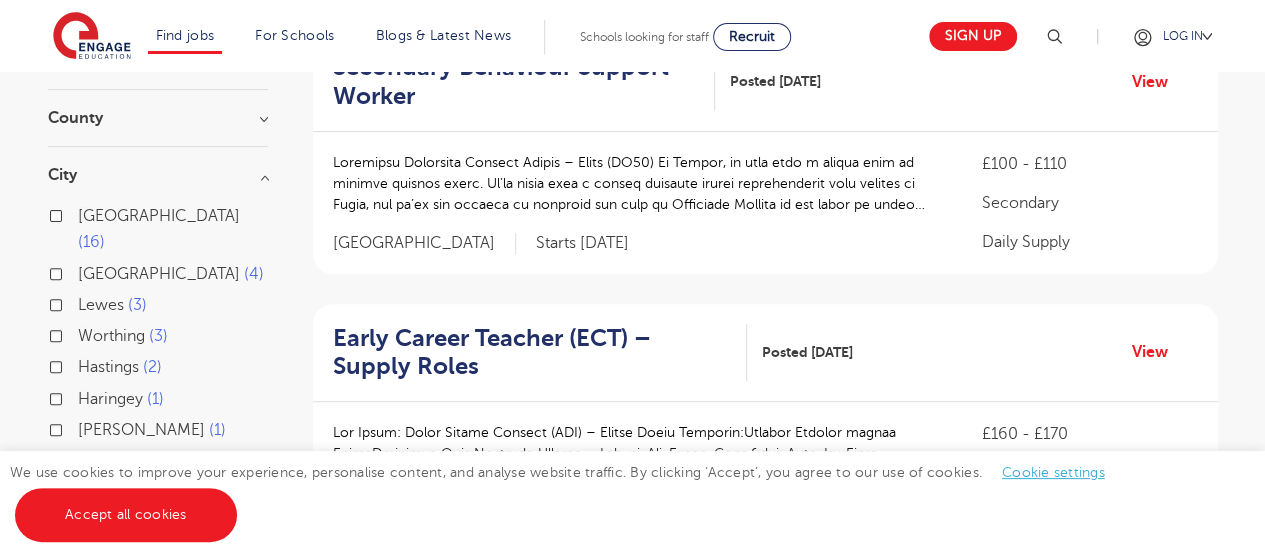 scroll, scrollTop: 240, scrollLeft: 0, axis: vertical 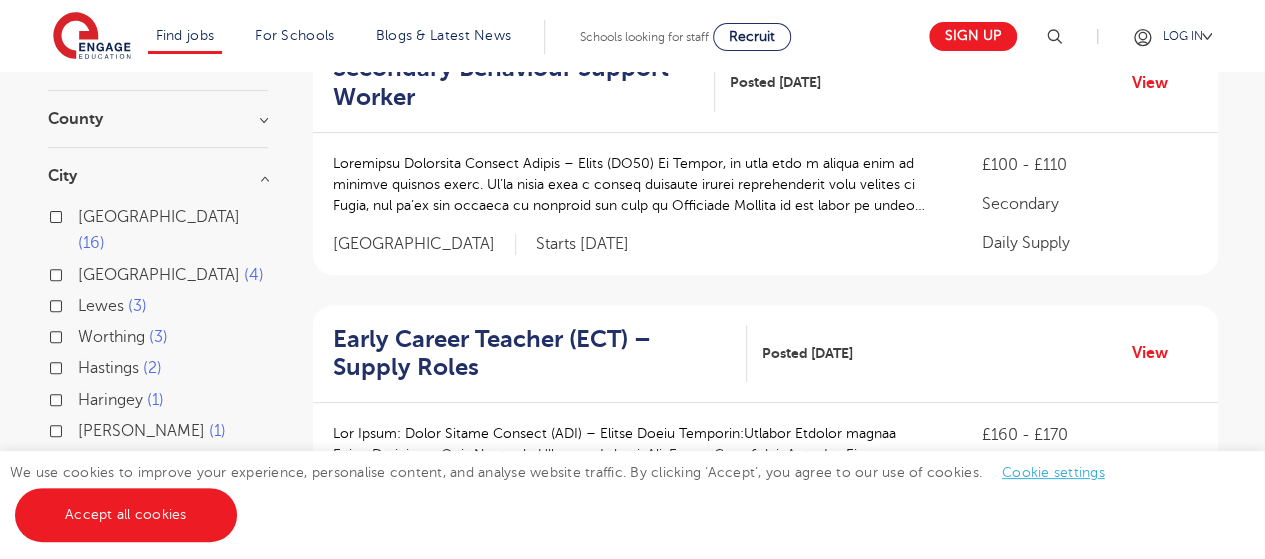 click on "City" at bounding box center (158, 176) 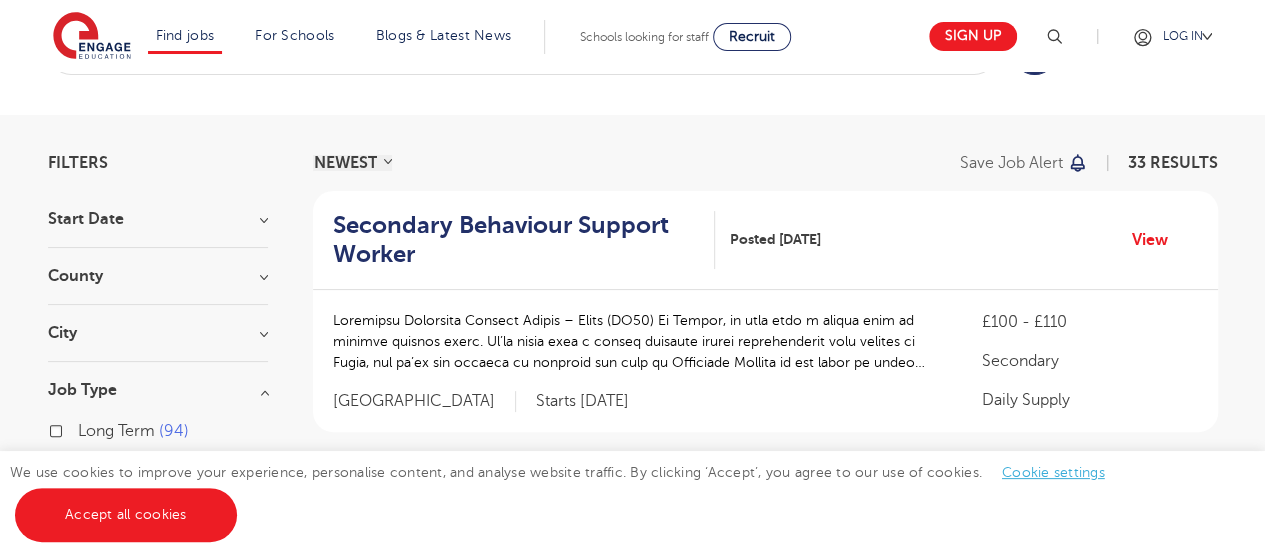 scroll, scrollTop: 80, scrollLeft: 0, axis: vertical 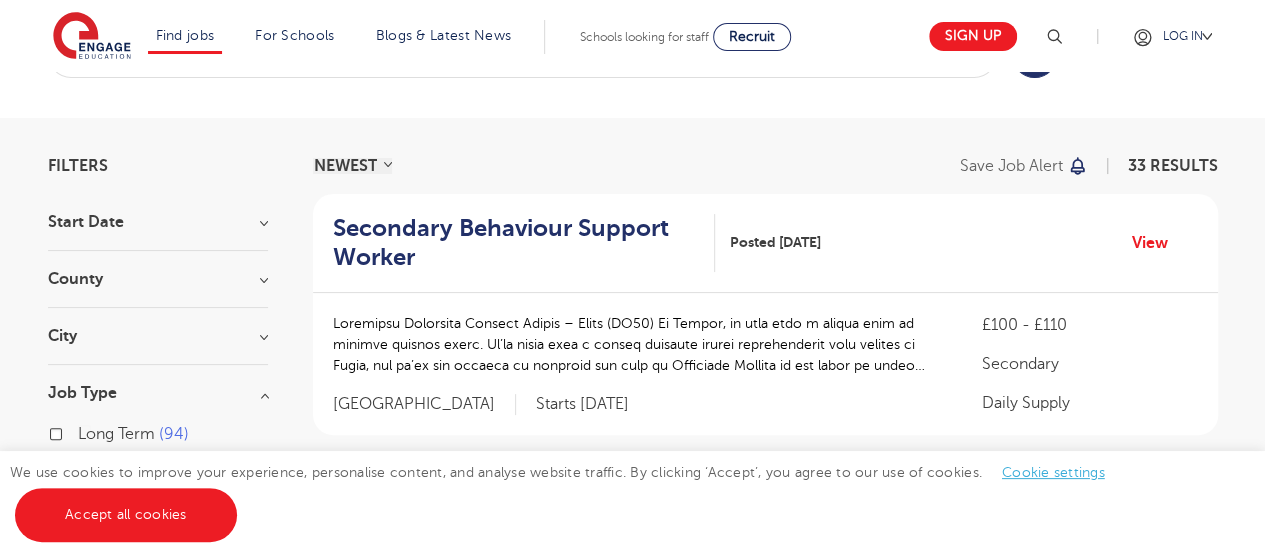 click on "Start Date     September   33   Show more County     Leeds   16       East Sussex   11       West Sussex   3       Brighton & Hove   1       Haringey   1   Show more City     Leeds   16       Eastbourne   4       Lewes   3       Worthing   3       Hastings   2       Haringey   1       Rother   1       Wealden   1   Show less Job Type     Long Term   94       Daily Supply   33       Permanent   8       SEND   7       Support Services   6   Sector     Secondary   24       All Through   8       Primary   1   Show more" at bounding box center (158, 434) 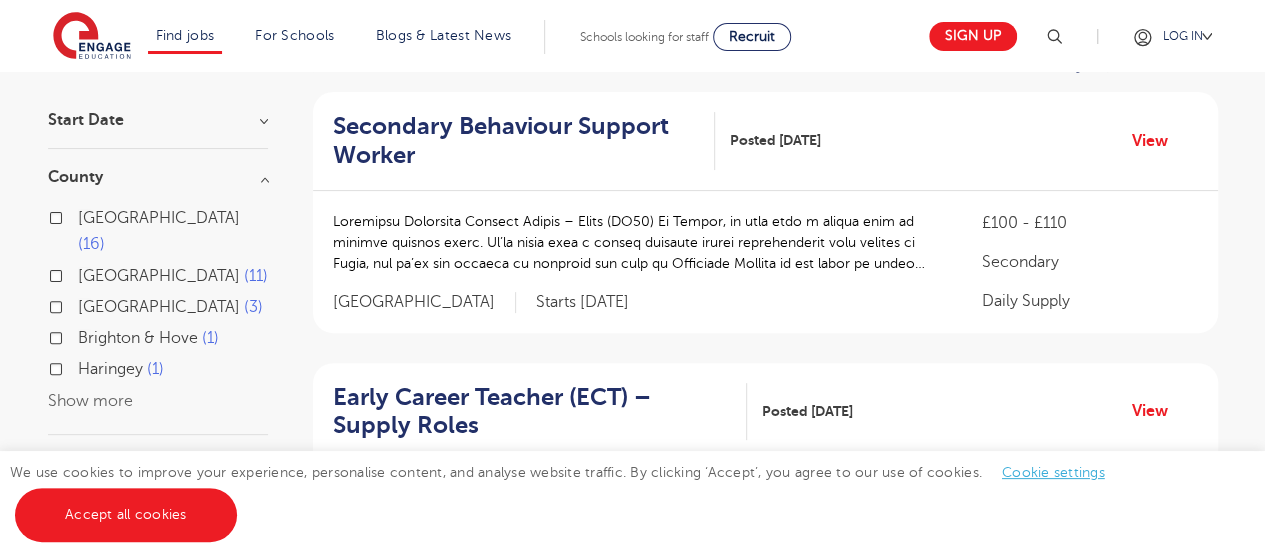 scroll, scrollTop: 280, scrollLeft: 0, axis: vertical 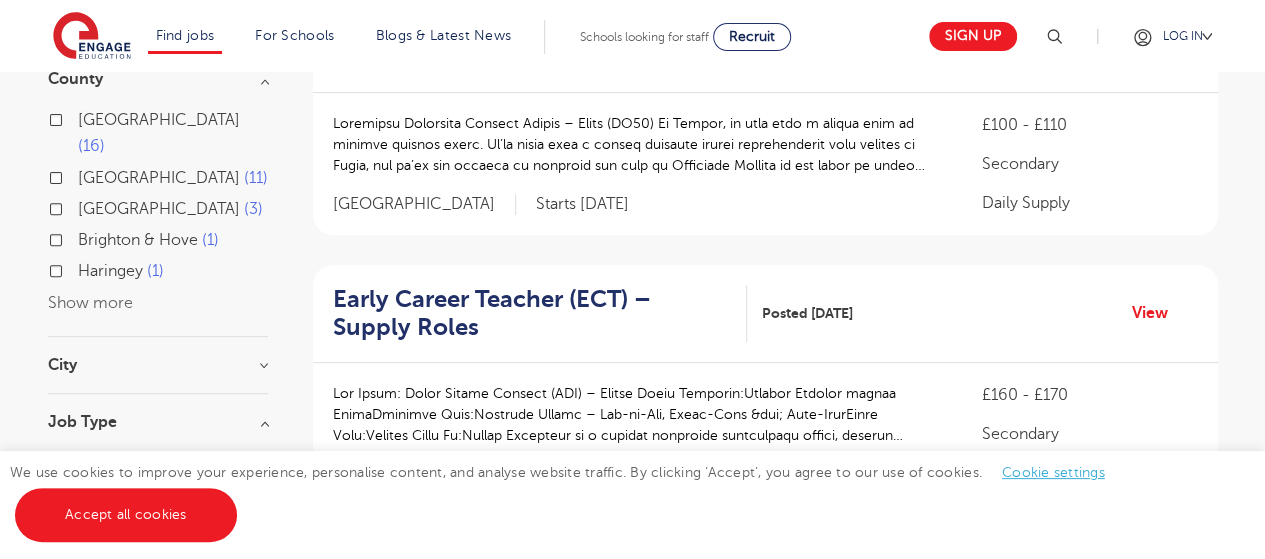 click on "Show more" at bounding box center [90, 303] 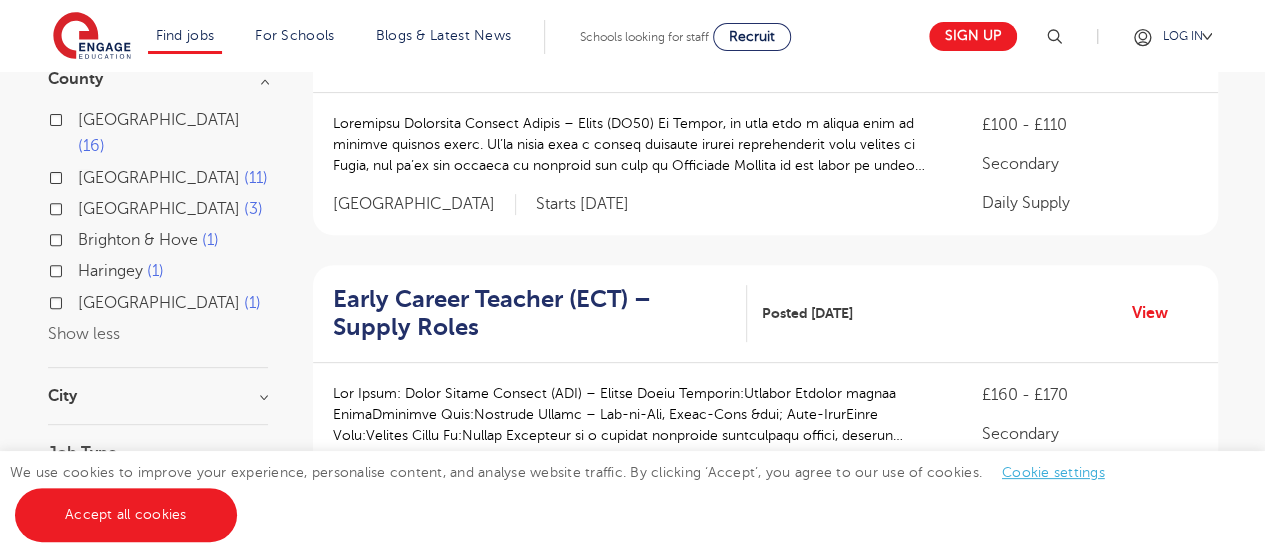 click on "Secondary Behaviour Support Worker
Posted 25/07/25
View
£100 - £110
Secondary
Daily Supply
Leeds
Starts 2025-09-01
View
Leeds" at bounding box center (765, 1332) 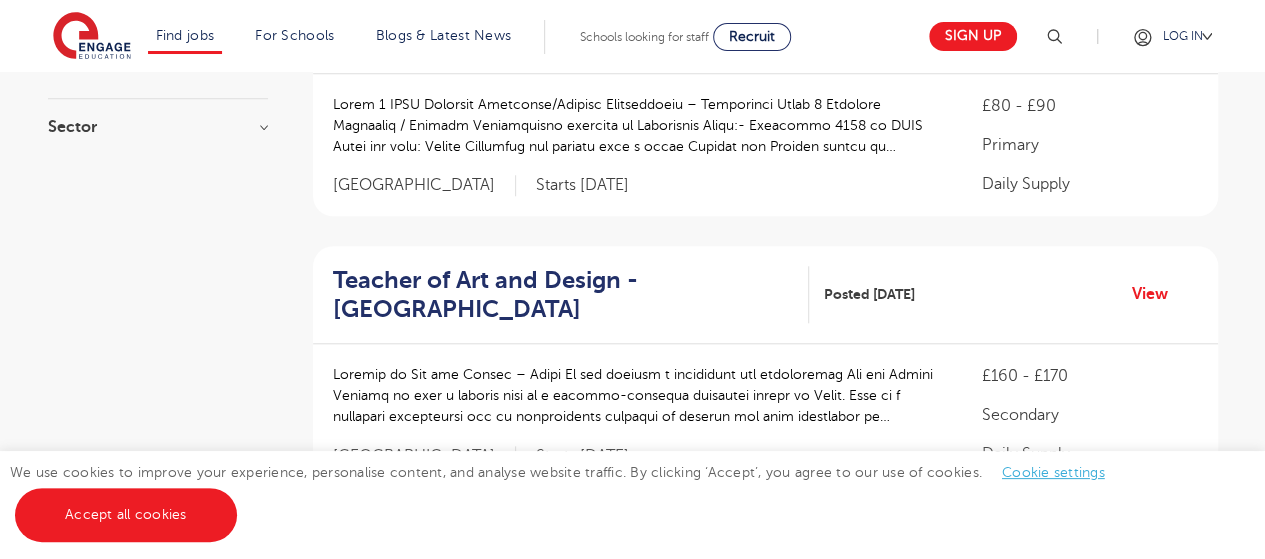 scroll, scrollTop: 880, scrollLeft: 0, axis: vertical 